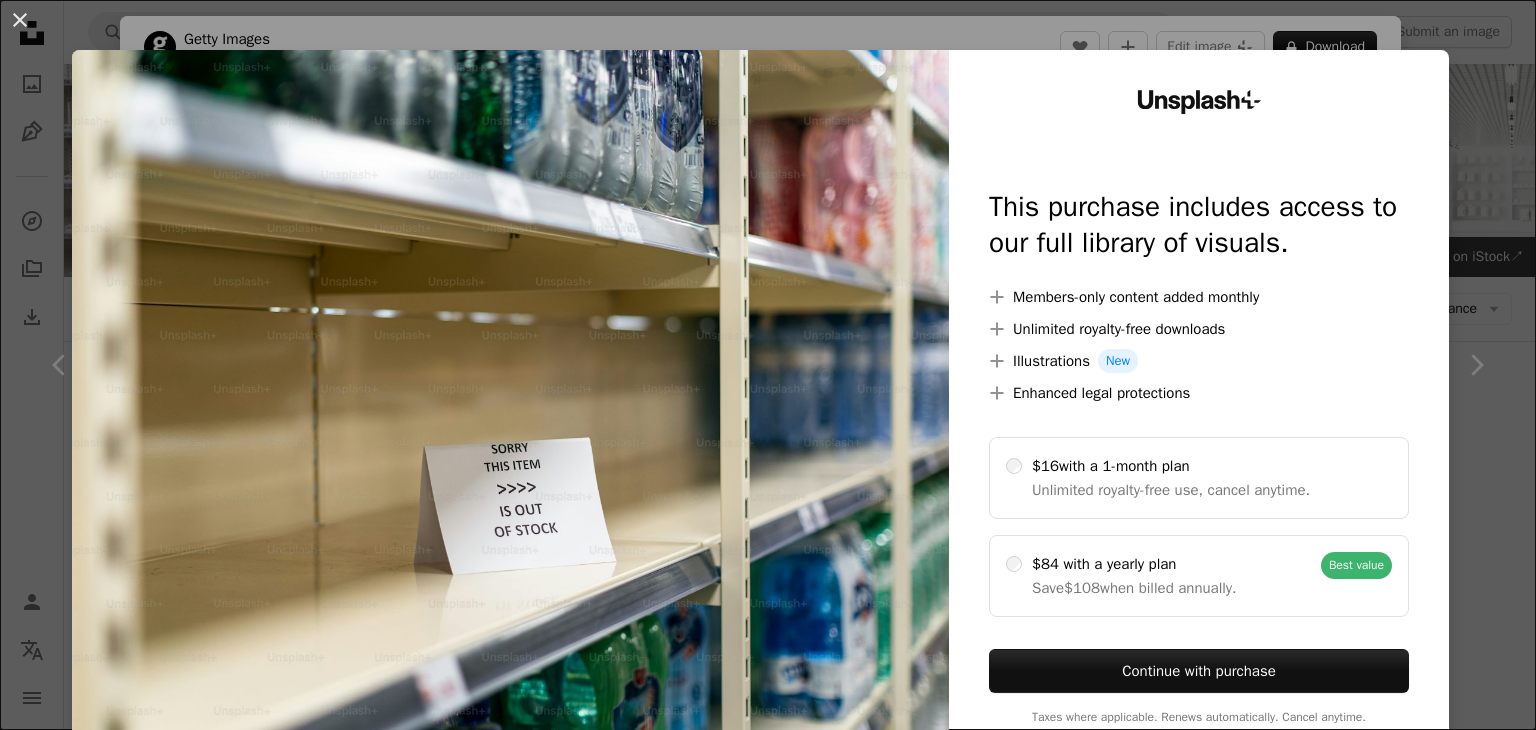 scroll, scrollTop: 712, scrollLeft: 0, axis: vertical 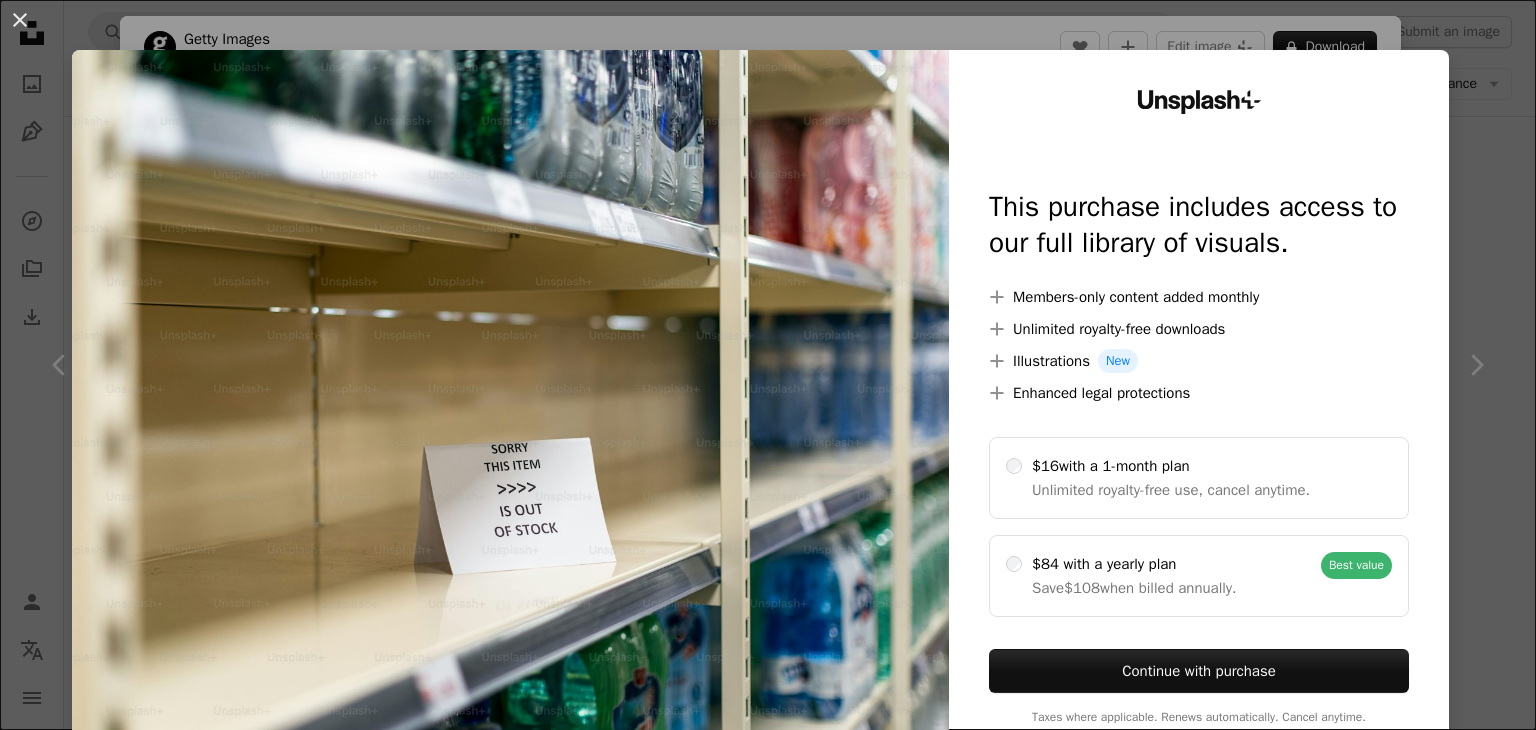click on "An X shape Unsplash+ This purchase includes access to our full library of visuals. A plus sign Members-only content added monthly A plus sign Unlimited royalty-free downloads A plus sign Illustrations  New A plus sign Enhanced legal protections $16  with a 1-month plan Unlimited royalty-free use, cancel anytime. $84   with a yearly plan Save  $108  when billed annually. Best value Continue with purchase Taxes where applicable. Renews automatically. Cancel anytime." at bounding box center [768, 365] 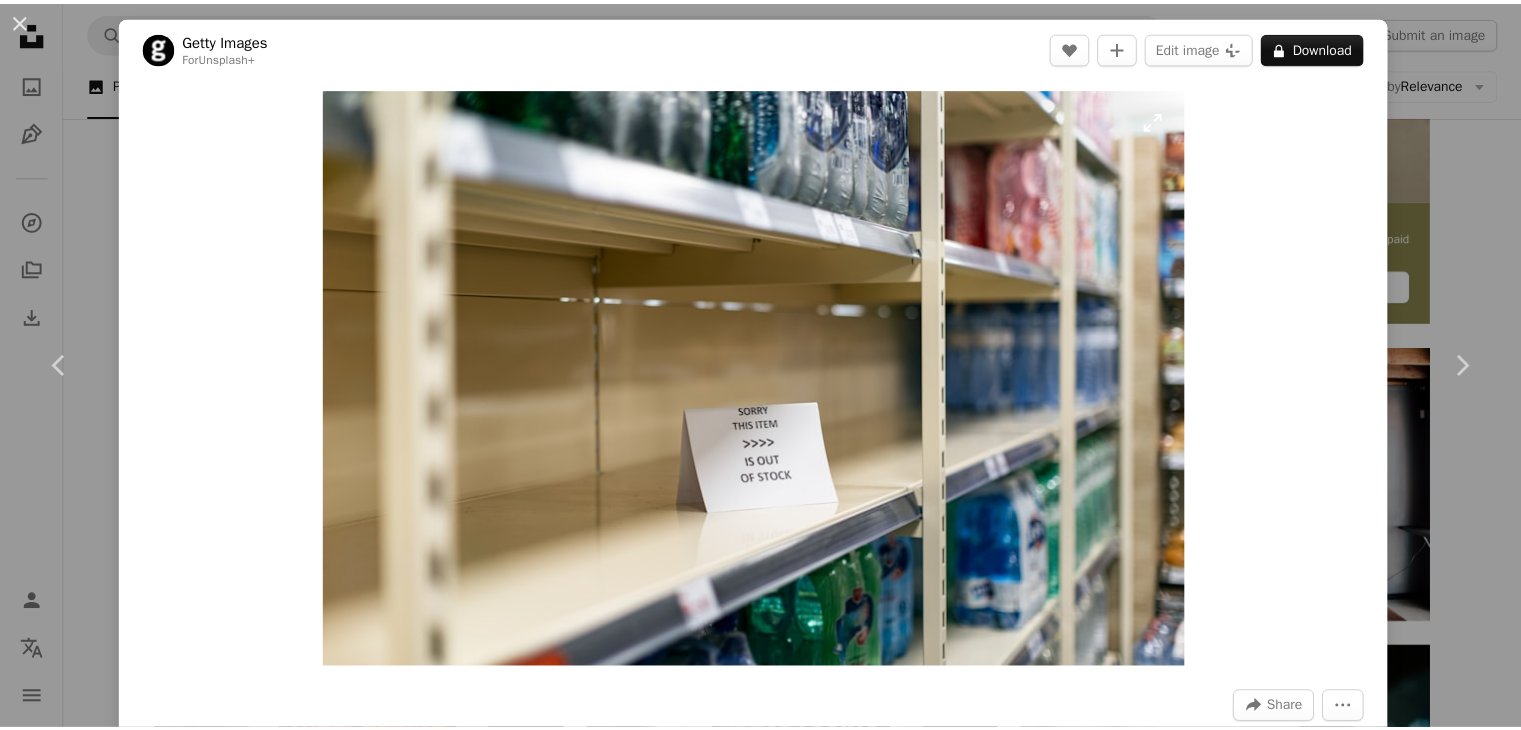 scroll, scrollTop: 0, scrollLeft: 0, axis: both 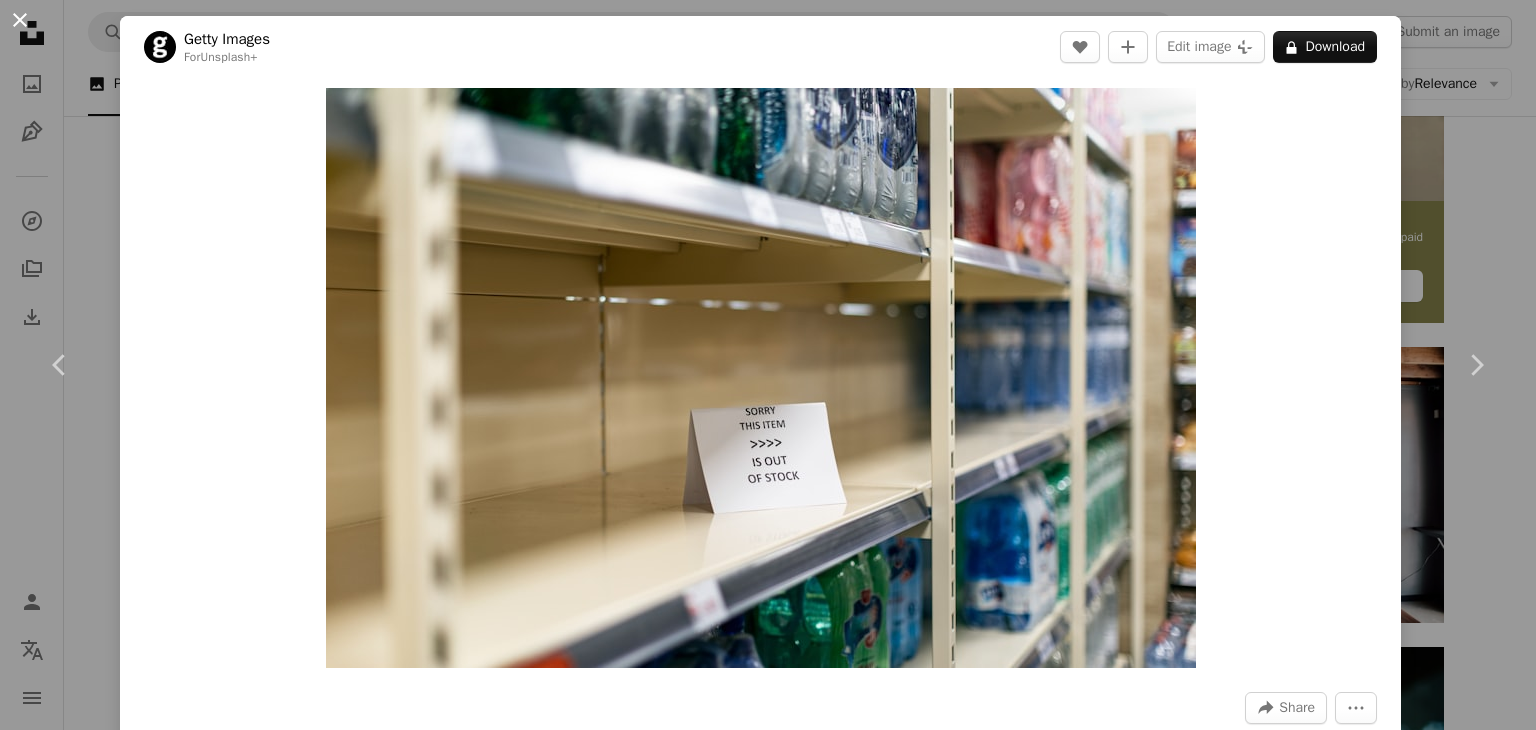 click on "An X shape" at bounding box center (20, 20) 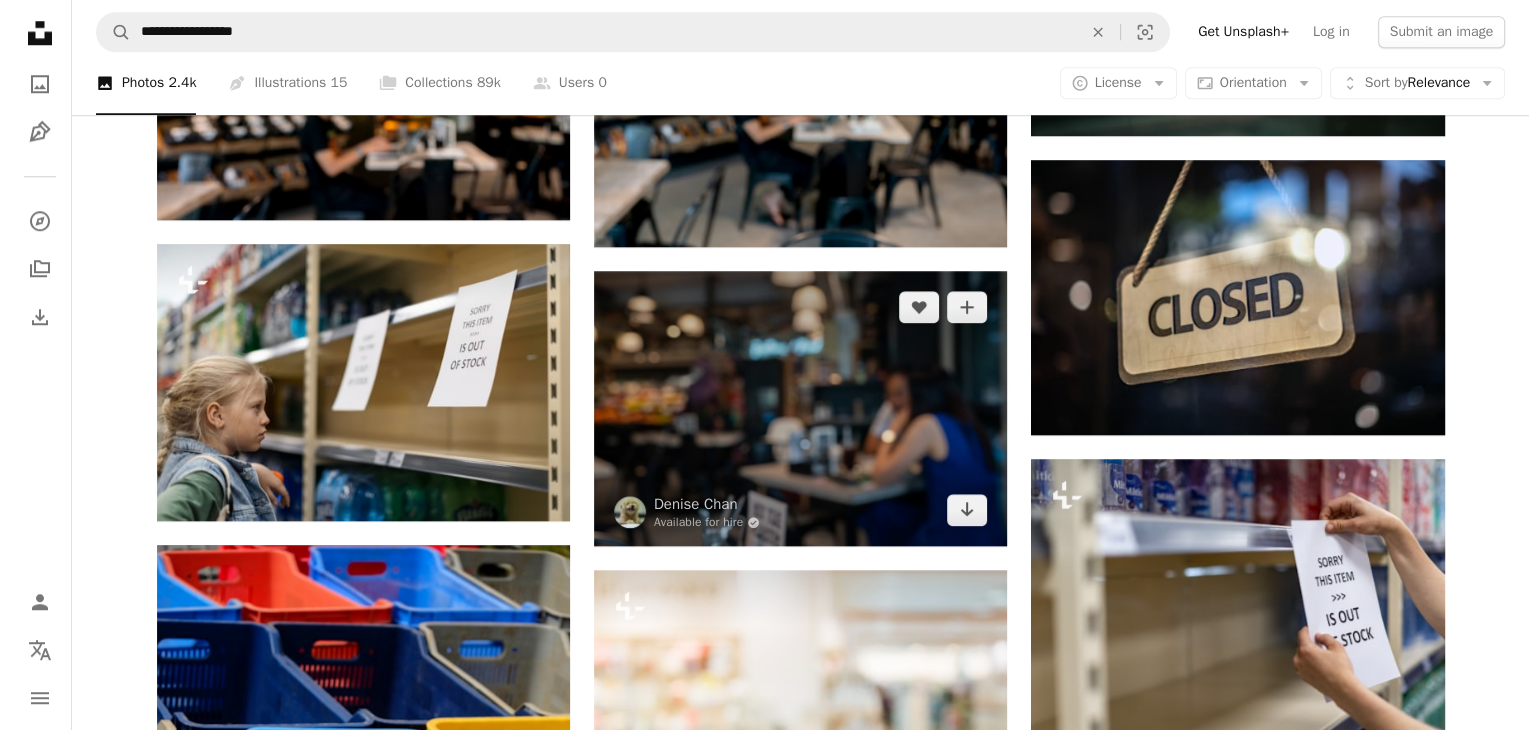 scroll, scrollTop: 1841, scrollLeft: 0, axis: vertical 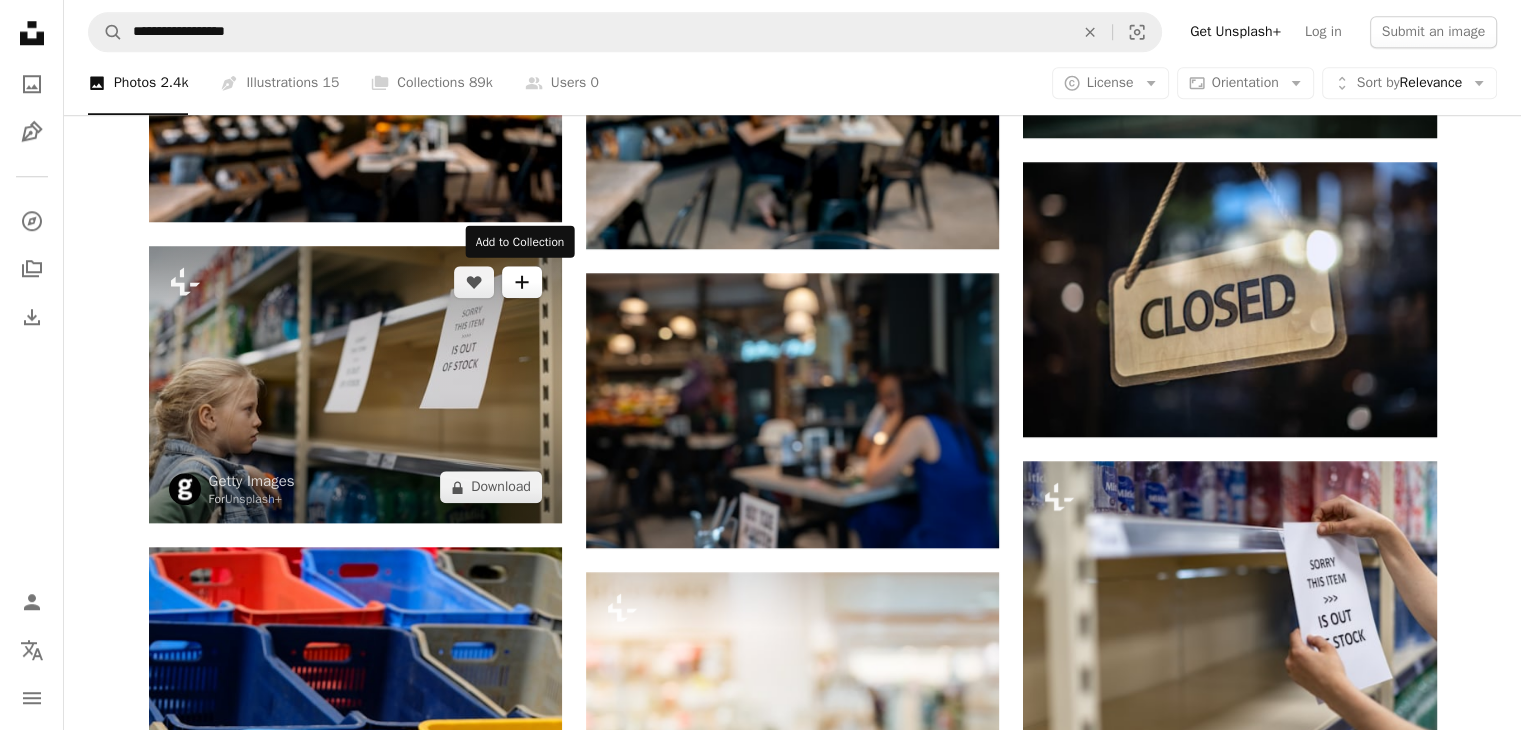 click on "A plus sign" 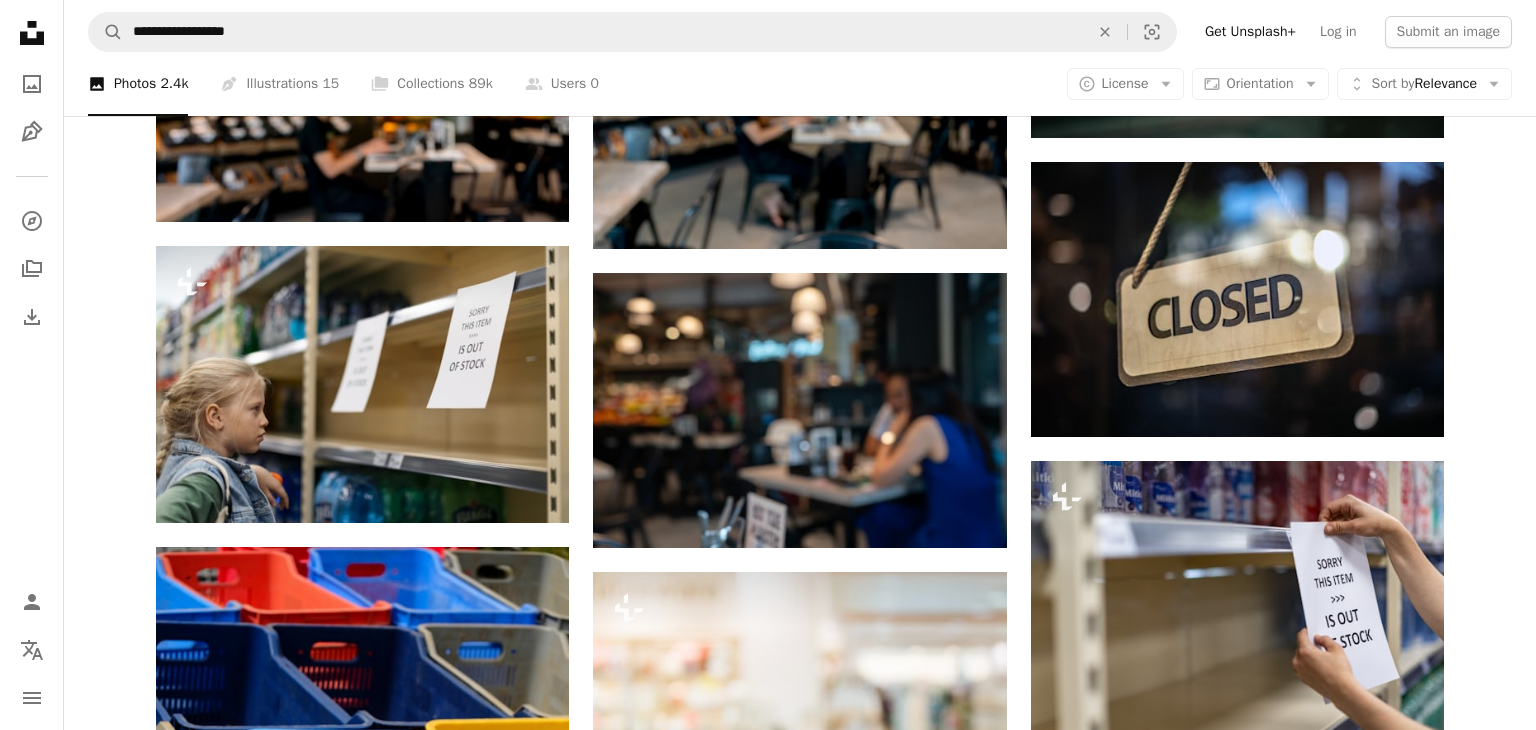 click on "An X shape Join Unsplash Already have an account?  Login First name Last name Email Username  (only letters, numbers and underscores) Password  (min. 8 char) Join By joining, you agree to the  Terms  and  Privacy Policy ." at bounding box center (768, 17367) 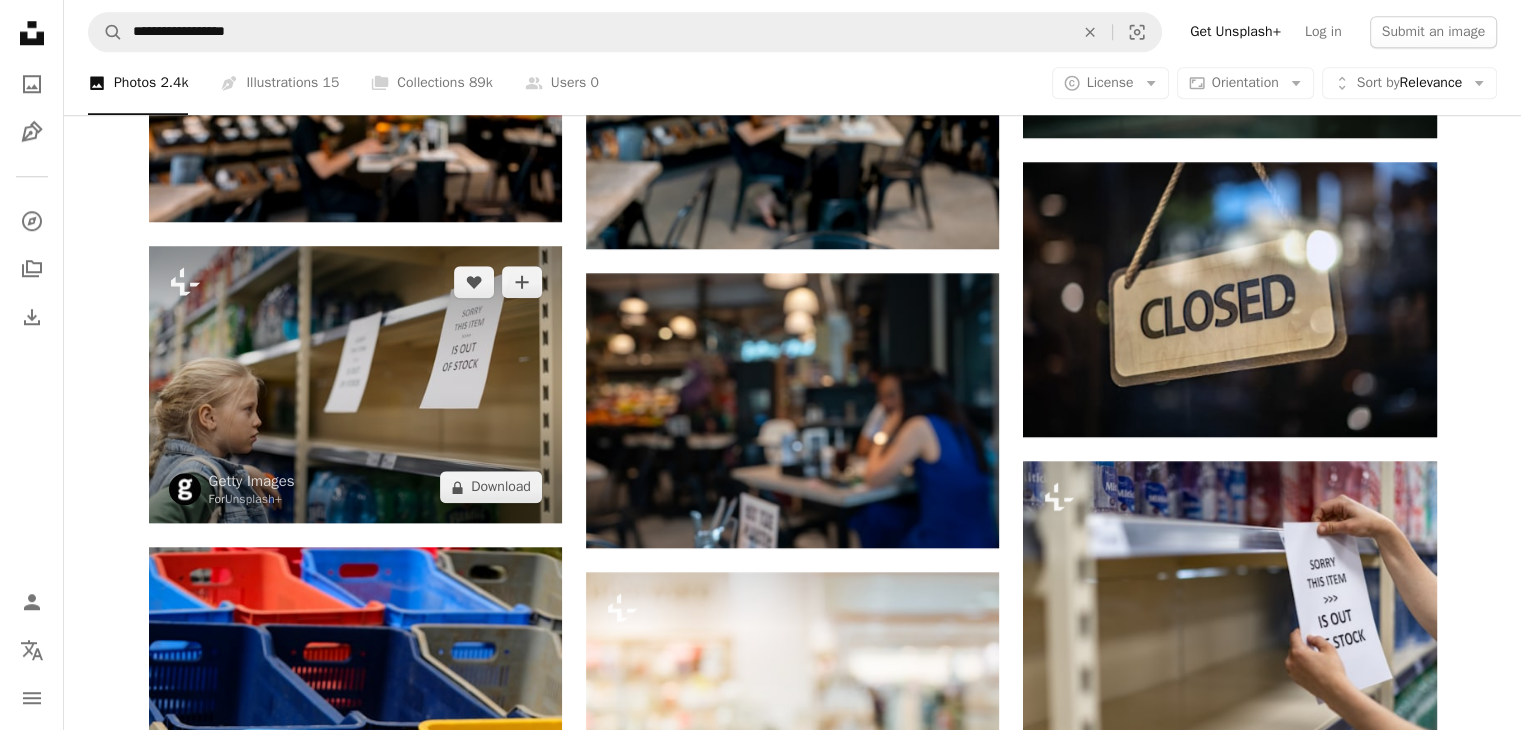 click at bounding box center [355, 385] 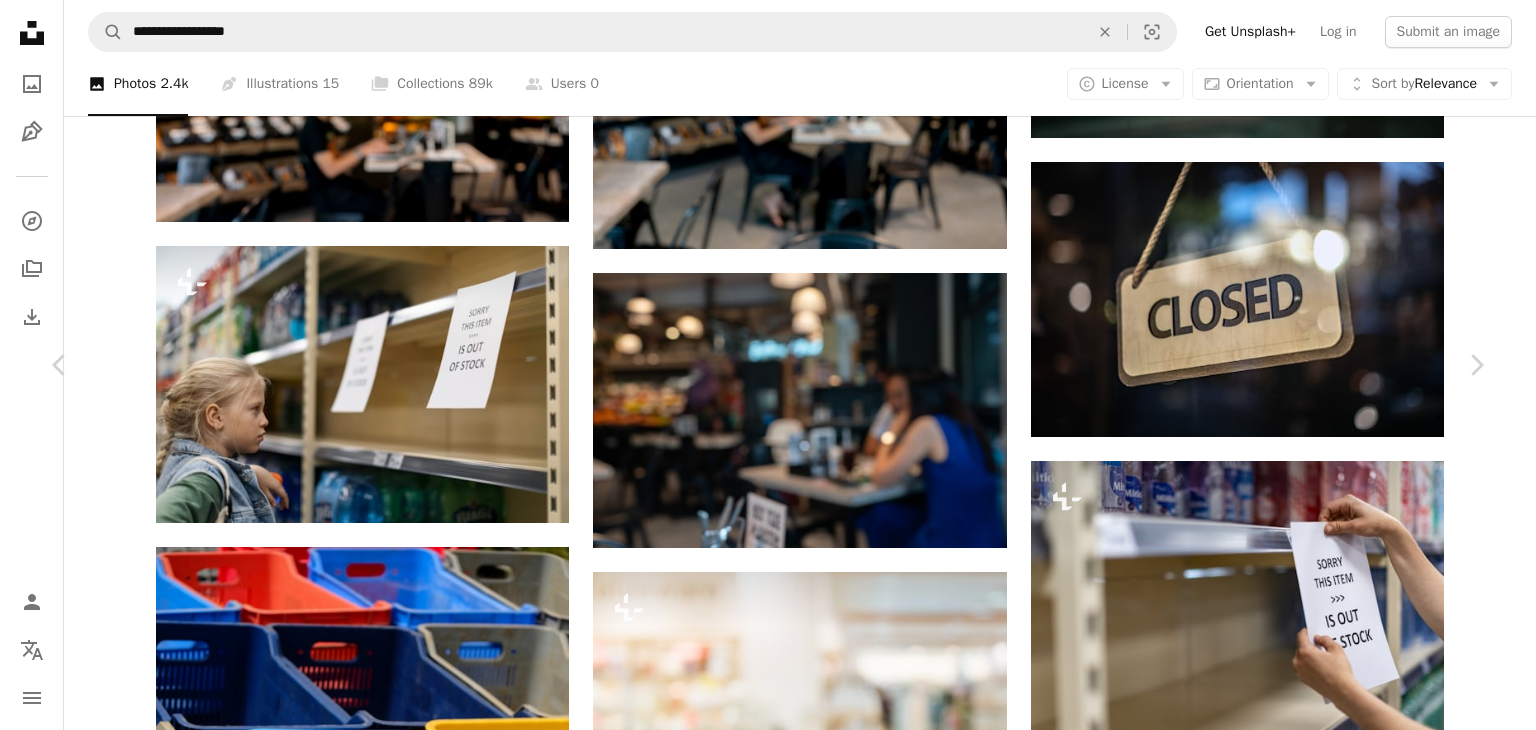 scroll, scrollTop: 20, scrollLeft: 0, axis: vertical 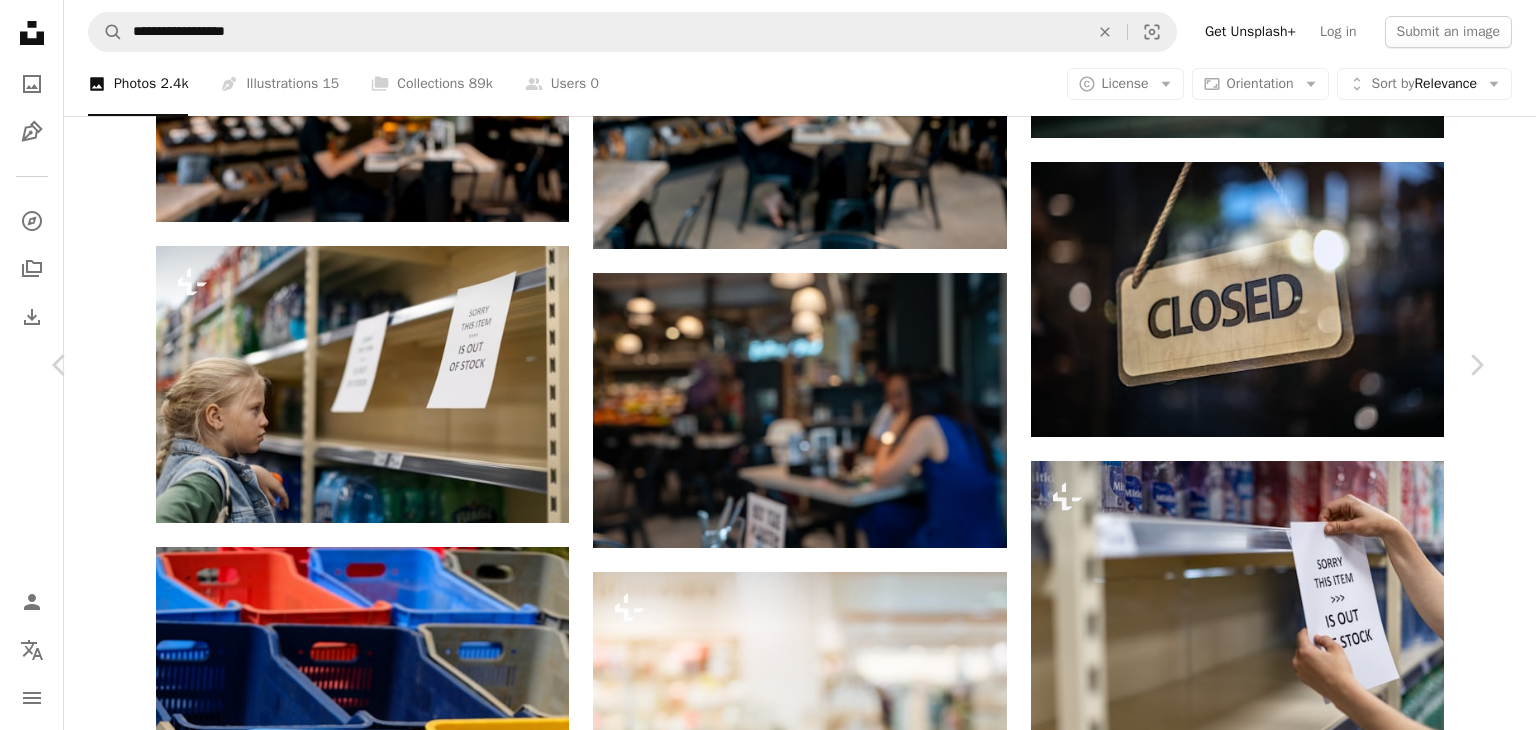 click on "An X shape" at bounding box center (20, 20) 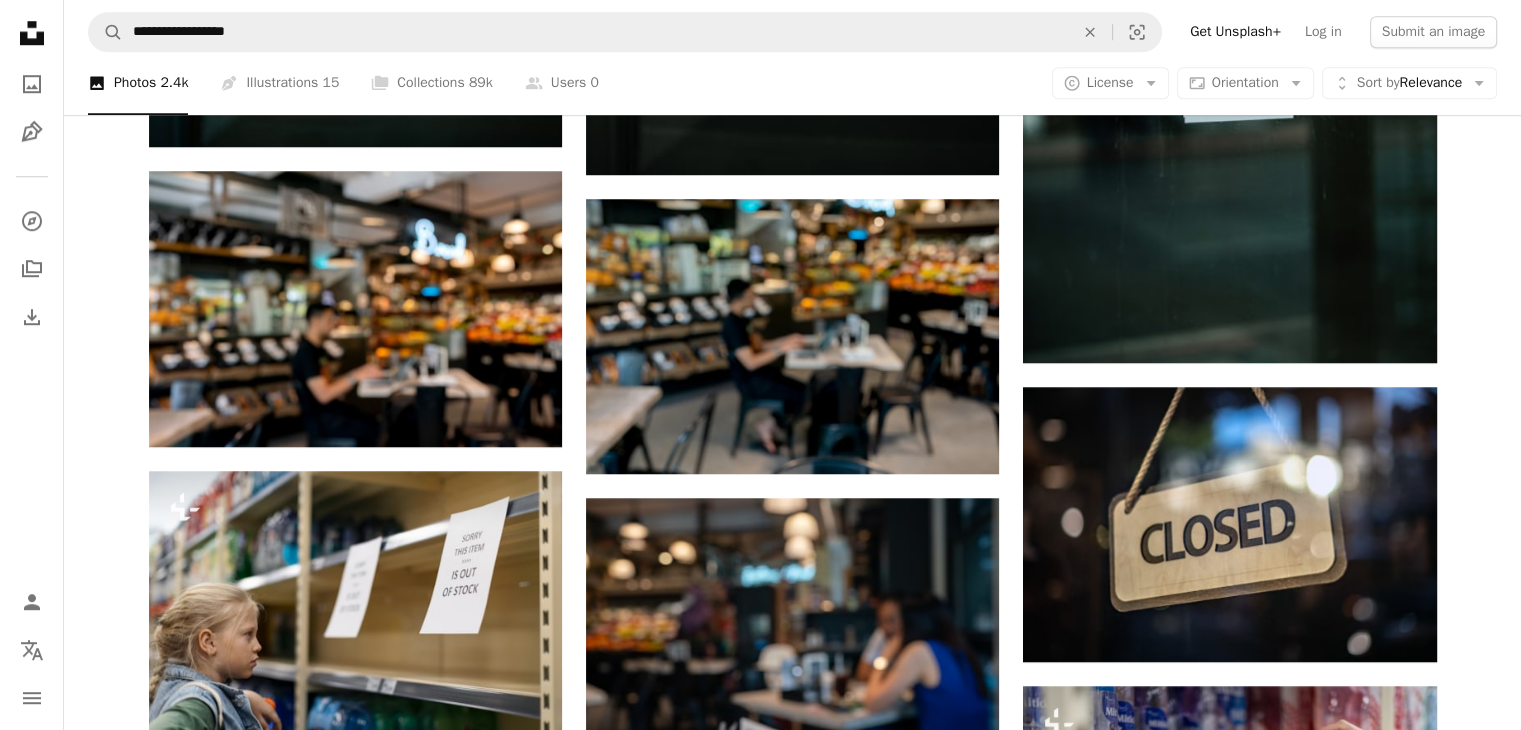 scroll, scrollTop: 1615, scrollLeft: 0, axis: vertical 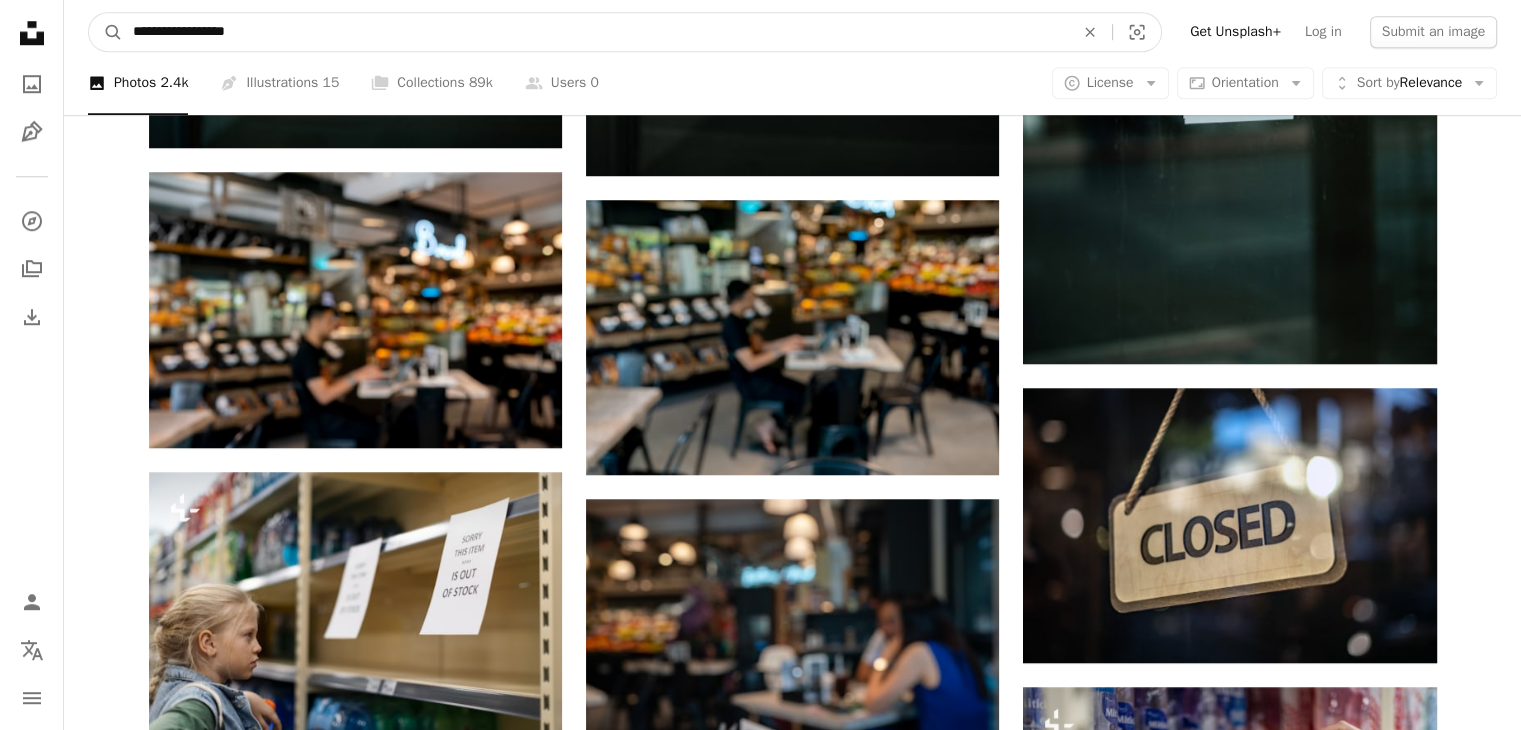drag, startPoint x: 261, startPoint y: 36, endPoint x: 129, endPoint y: 37, distance: 132.00378 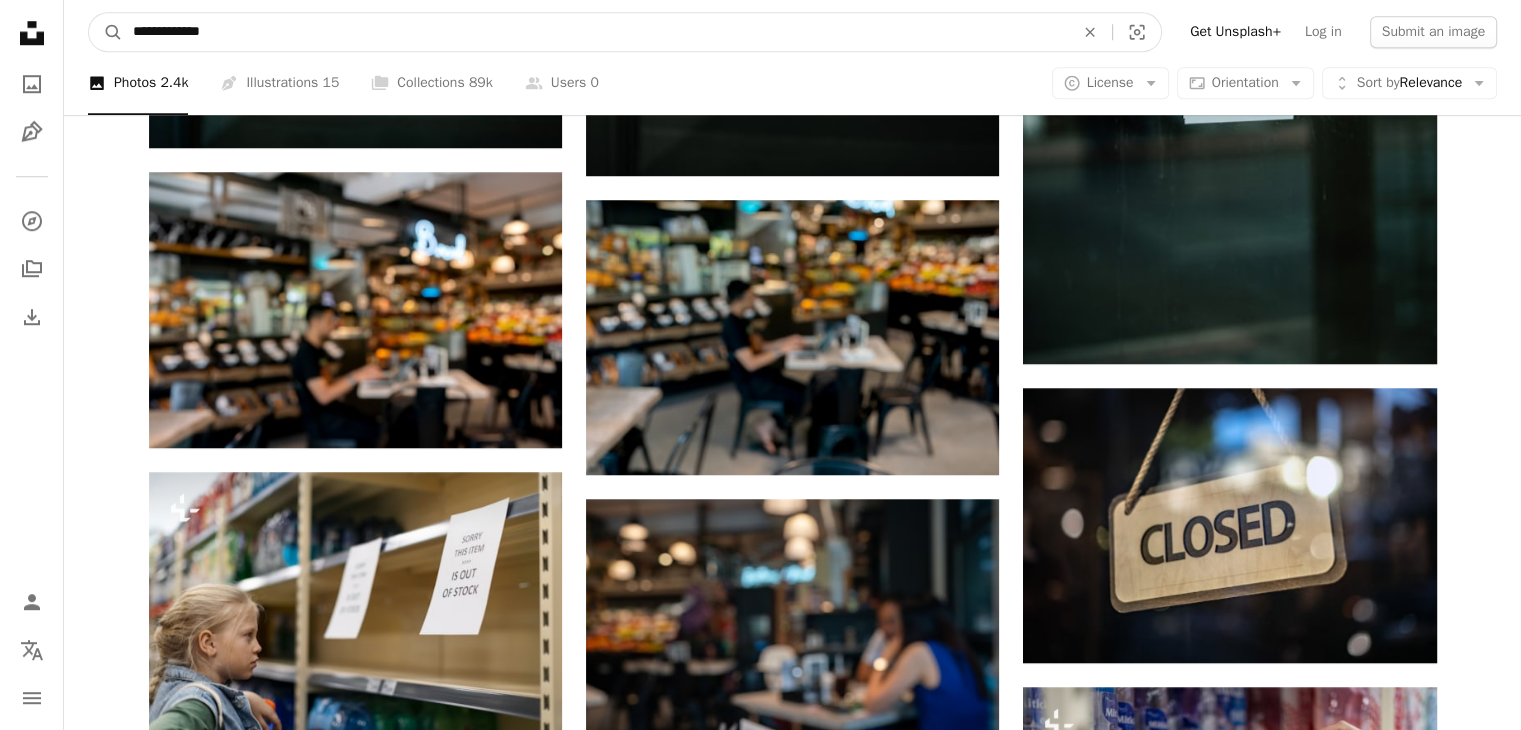 type on "**********" 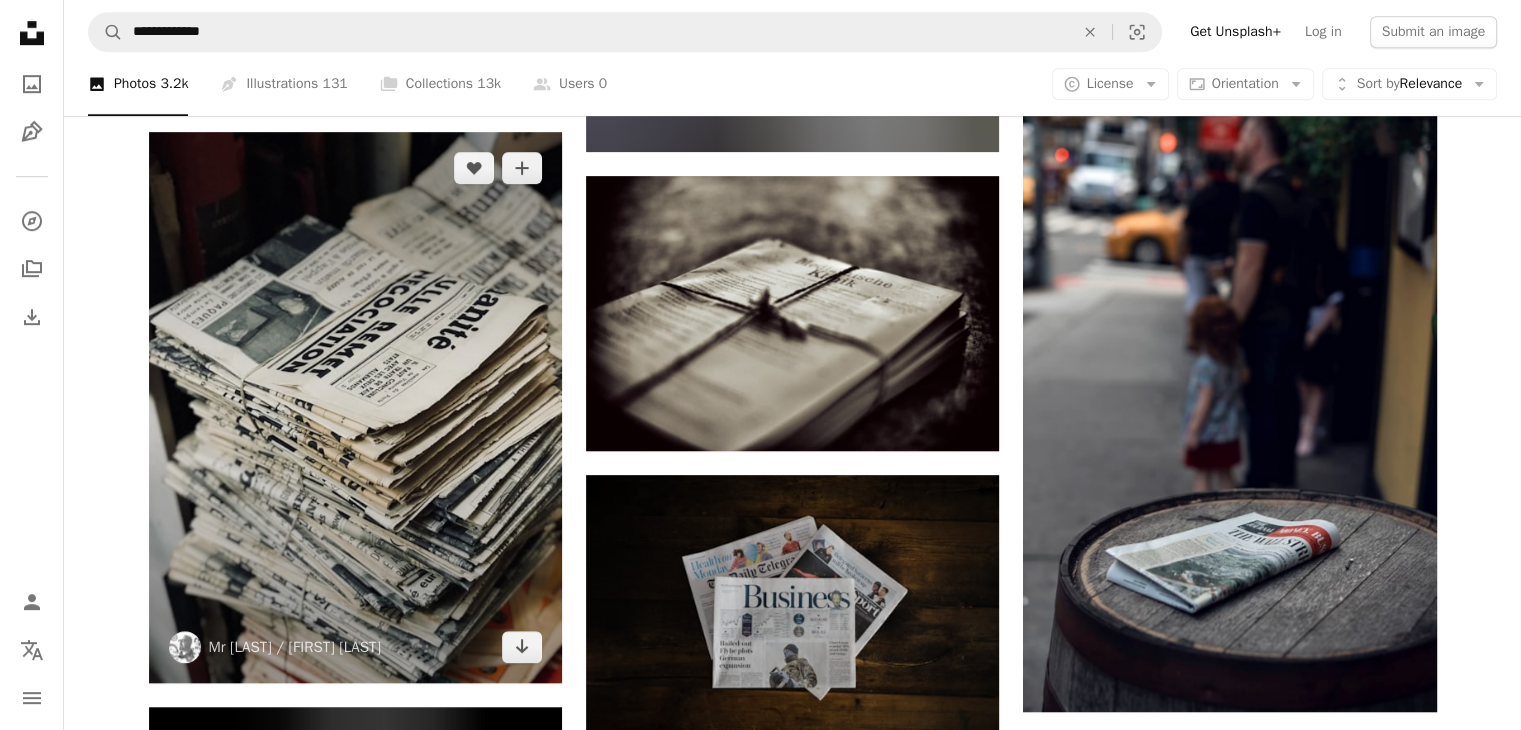 scroll, scrollTop: 1266, scrollLeft: 0, axis: vertical 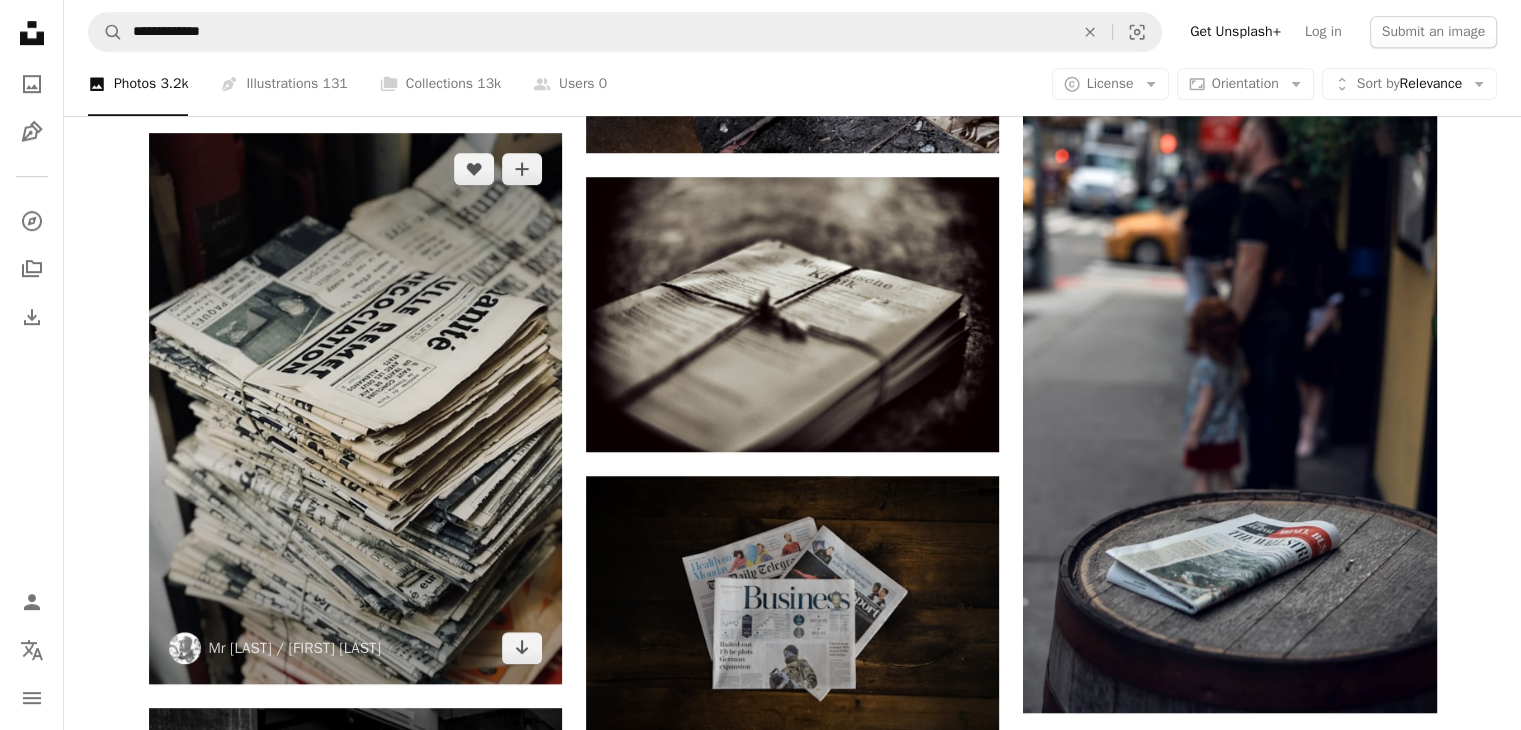 click at bounding box center (355, 408) 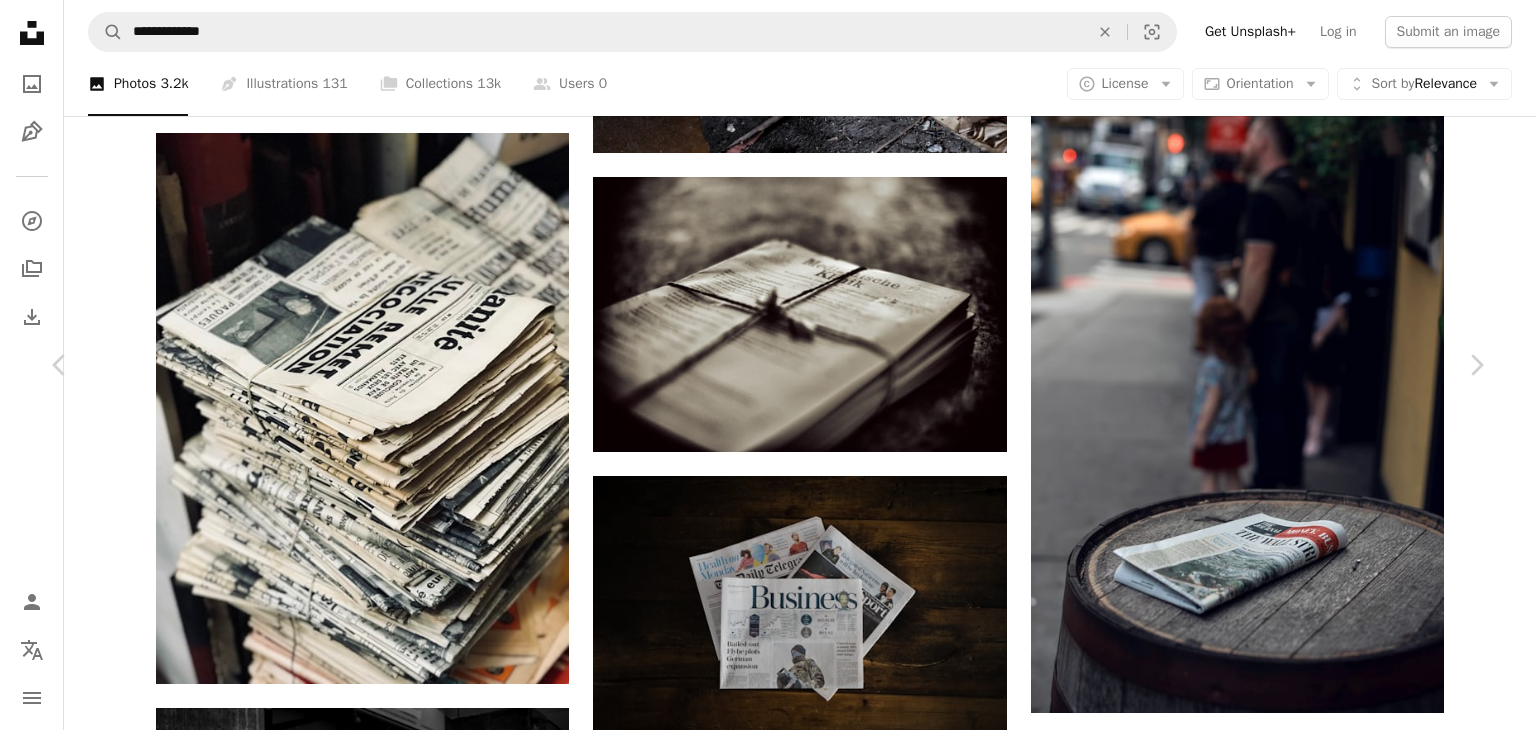 click on "Download free" at bounding box center (1287, 3892) 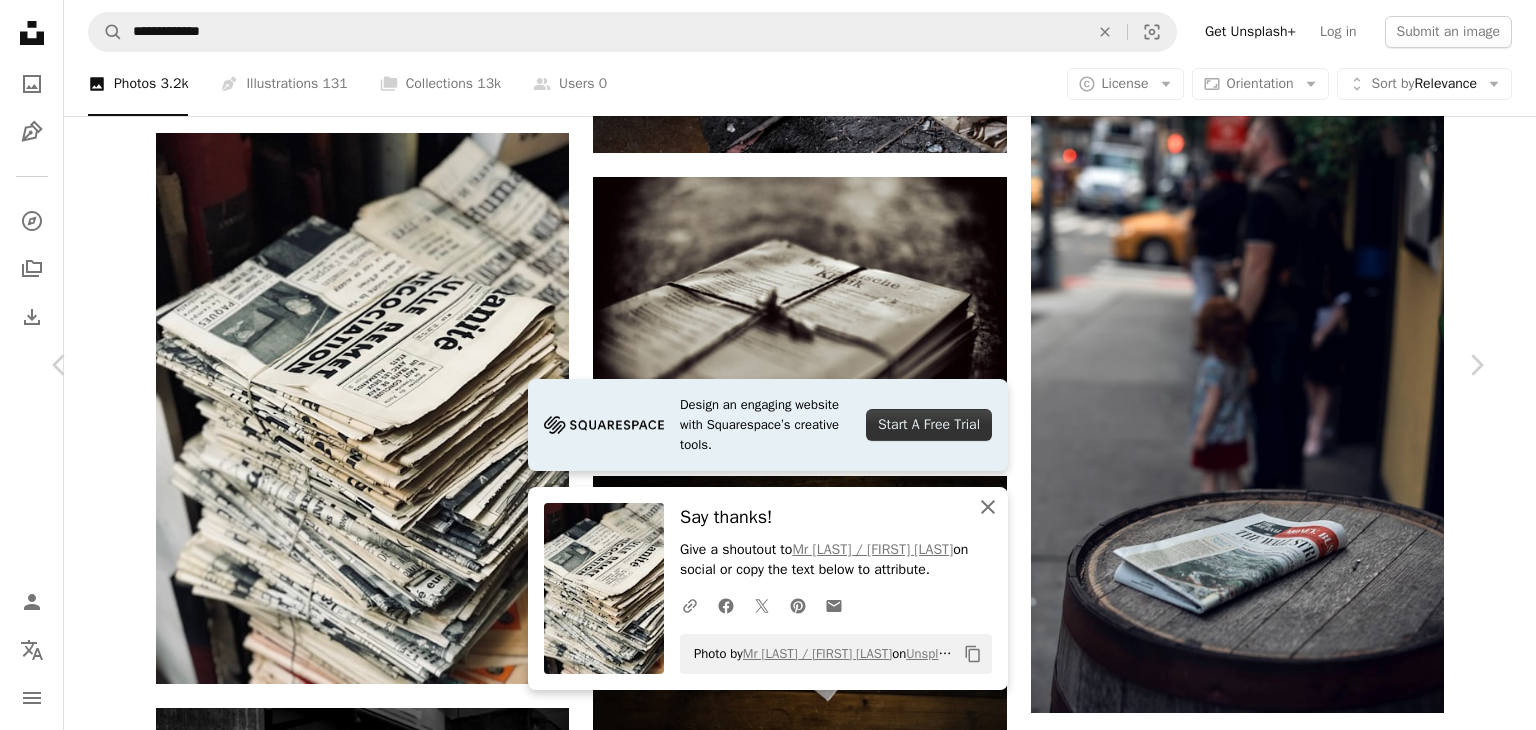 click on "An X shape Close" at bounding box center [988, 507] 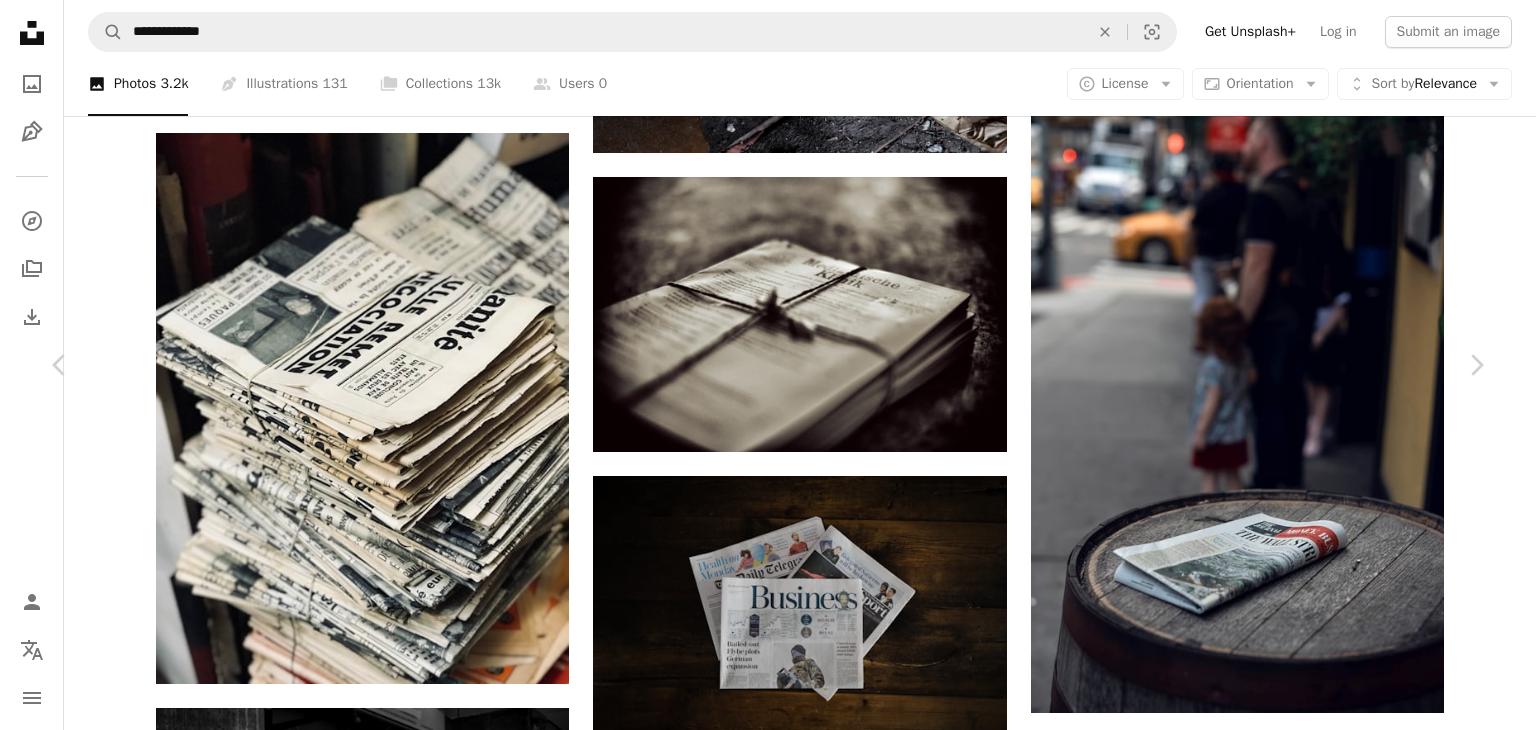 click on "An X shape" at bounding box center (20, 20) 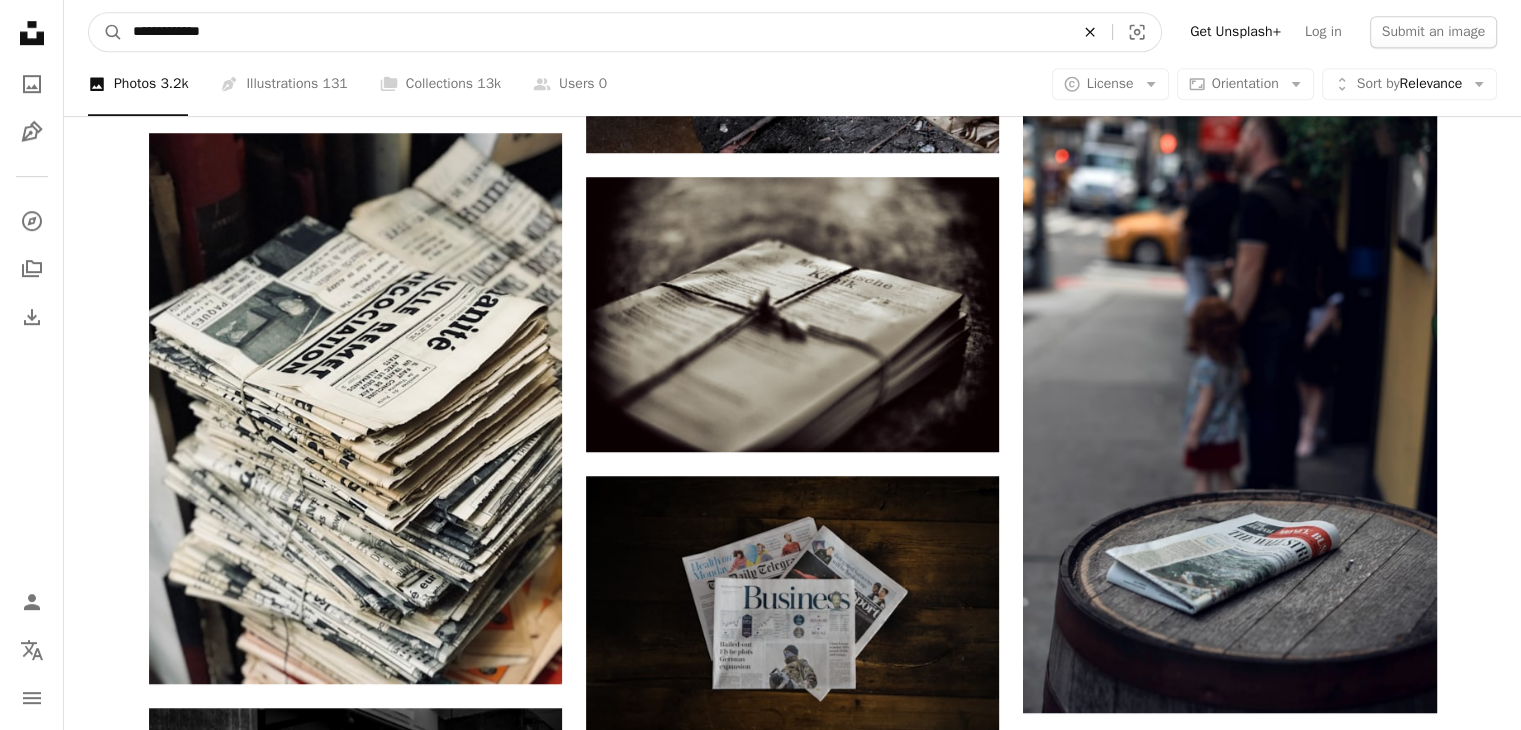 click on "An X shape" 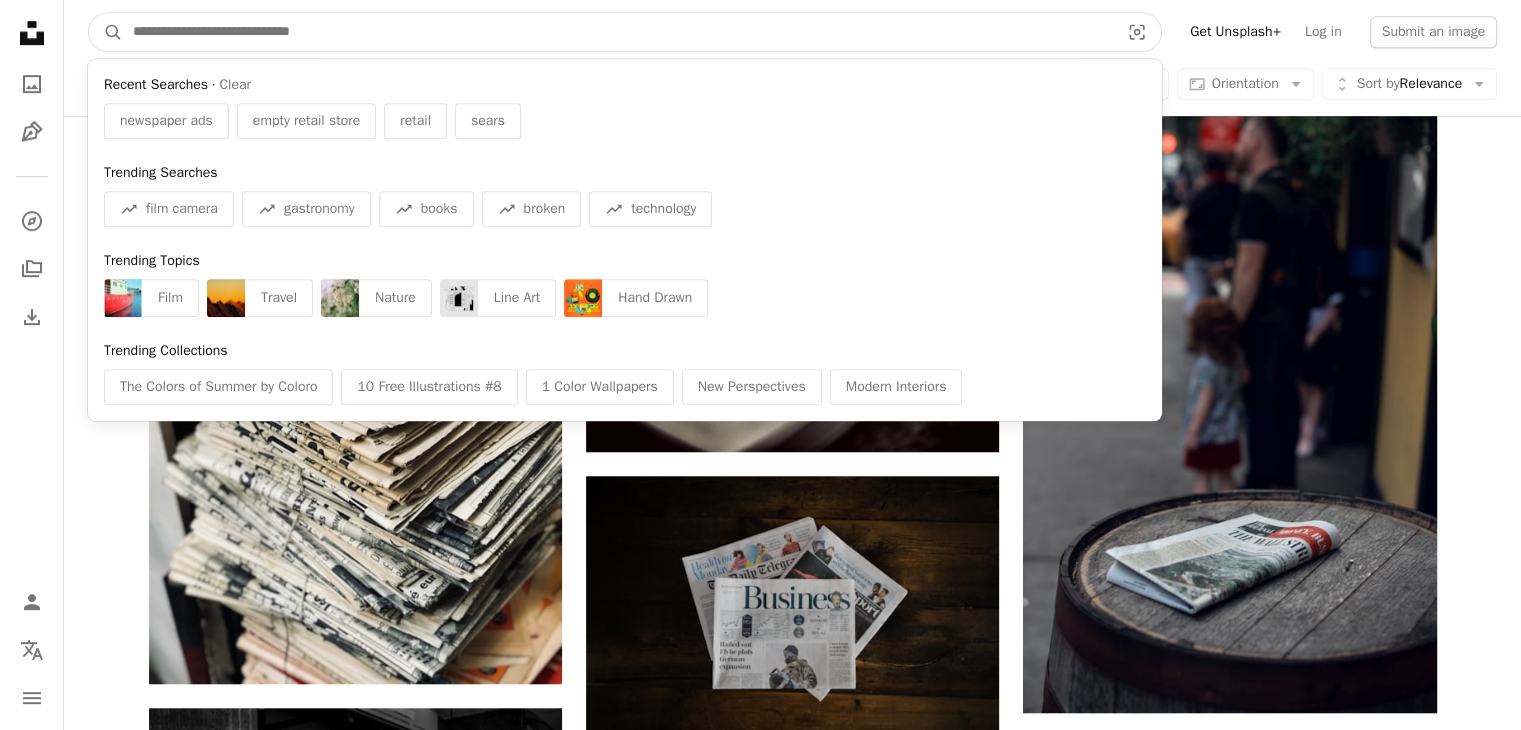 click at bounding box center (618, 32) 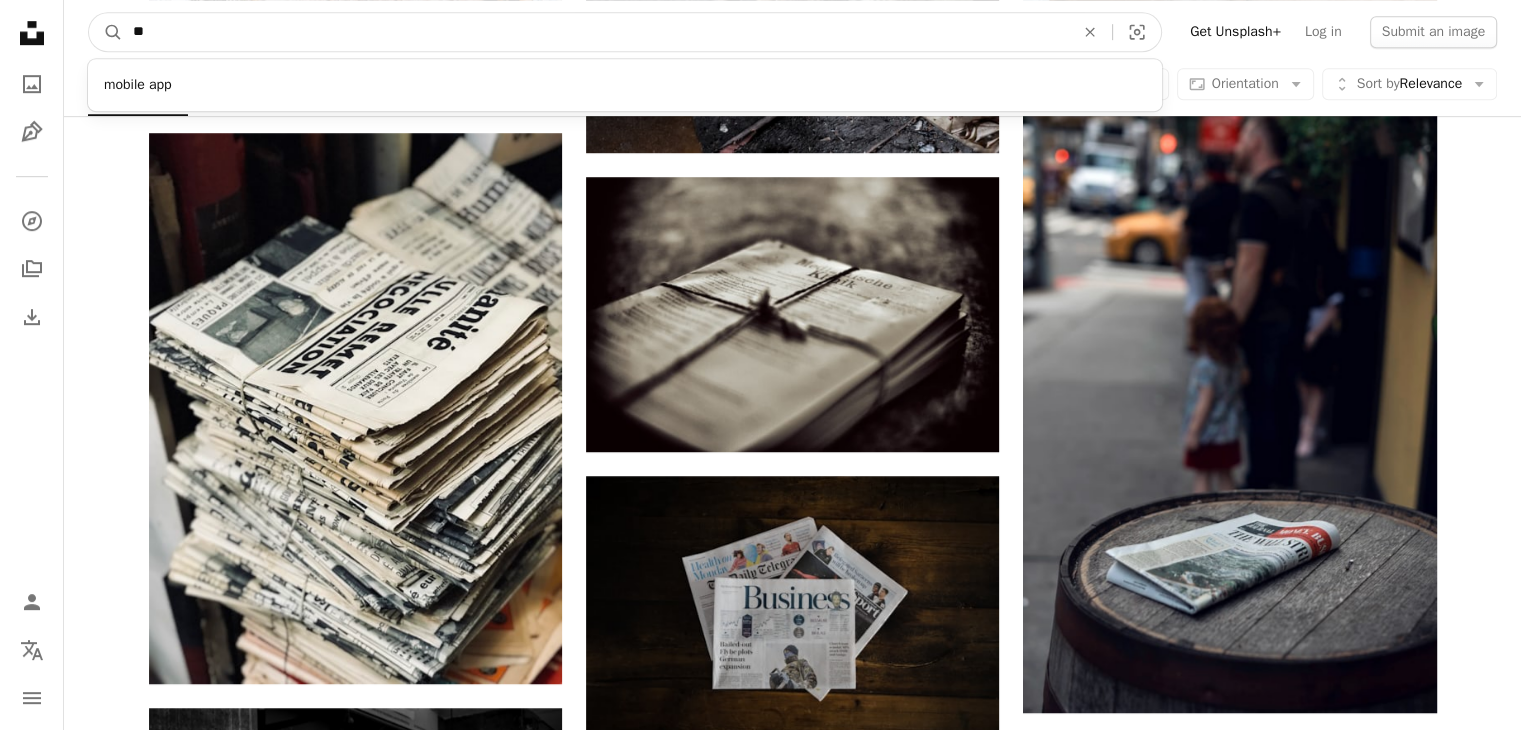 type on "*" 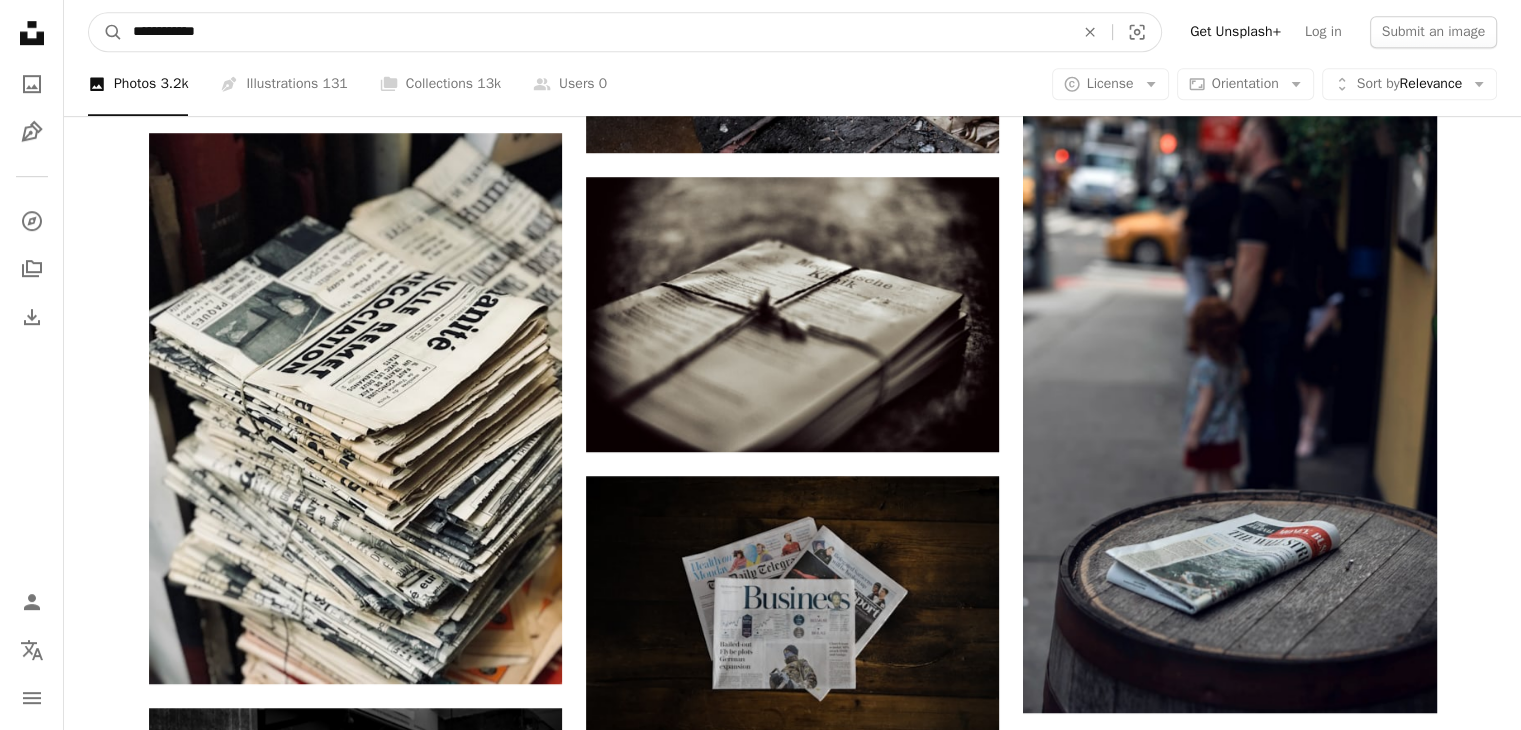 type on "**********" 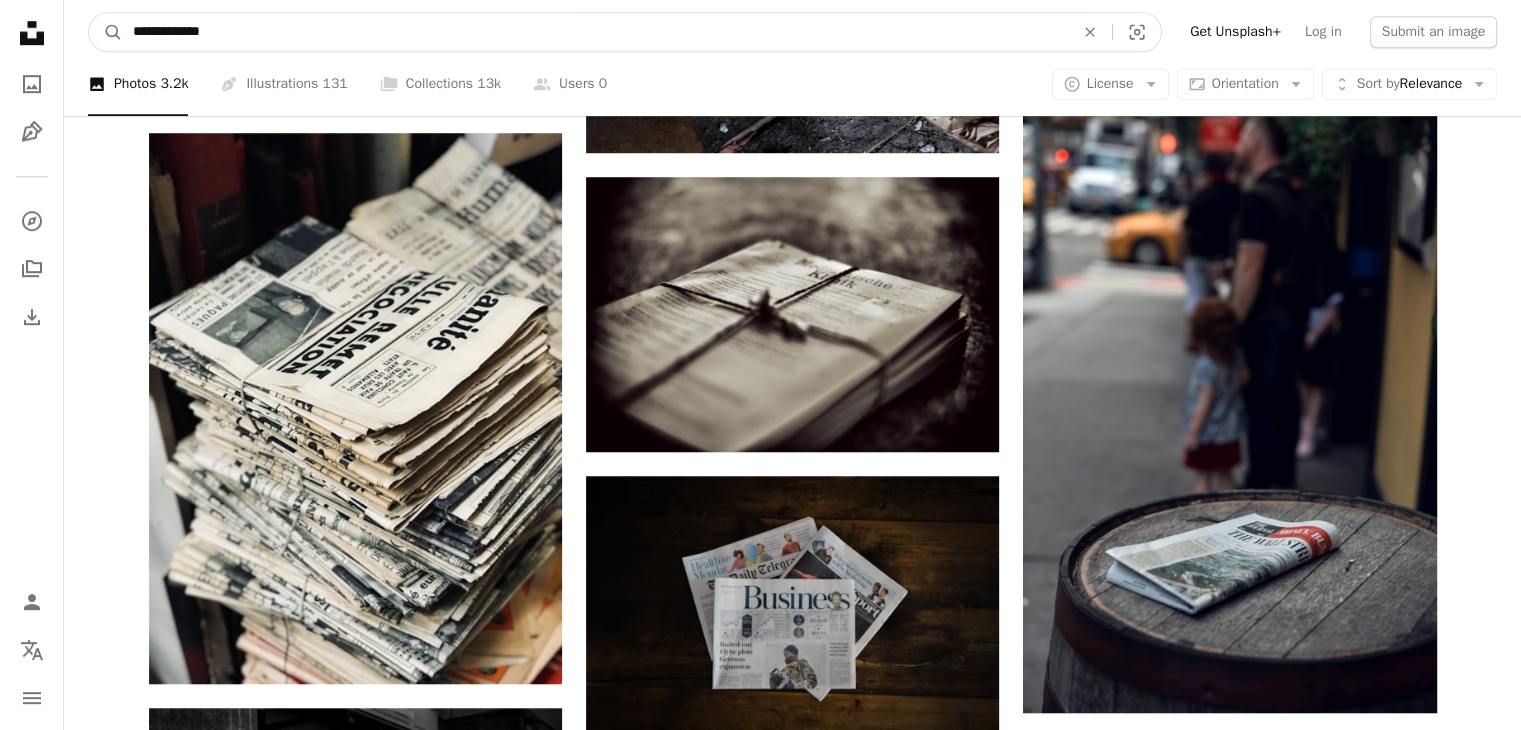 click on "A magnifying glass" at bounding box center [106, 32] 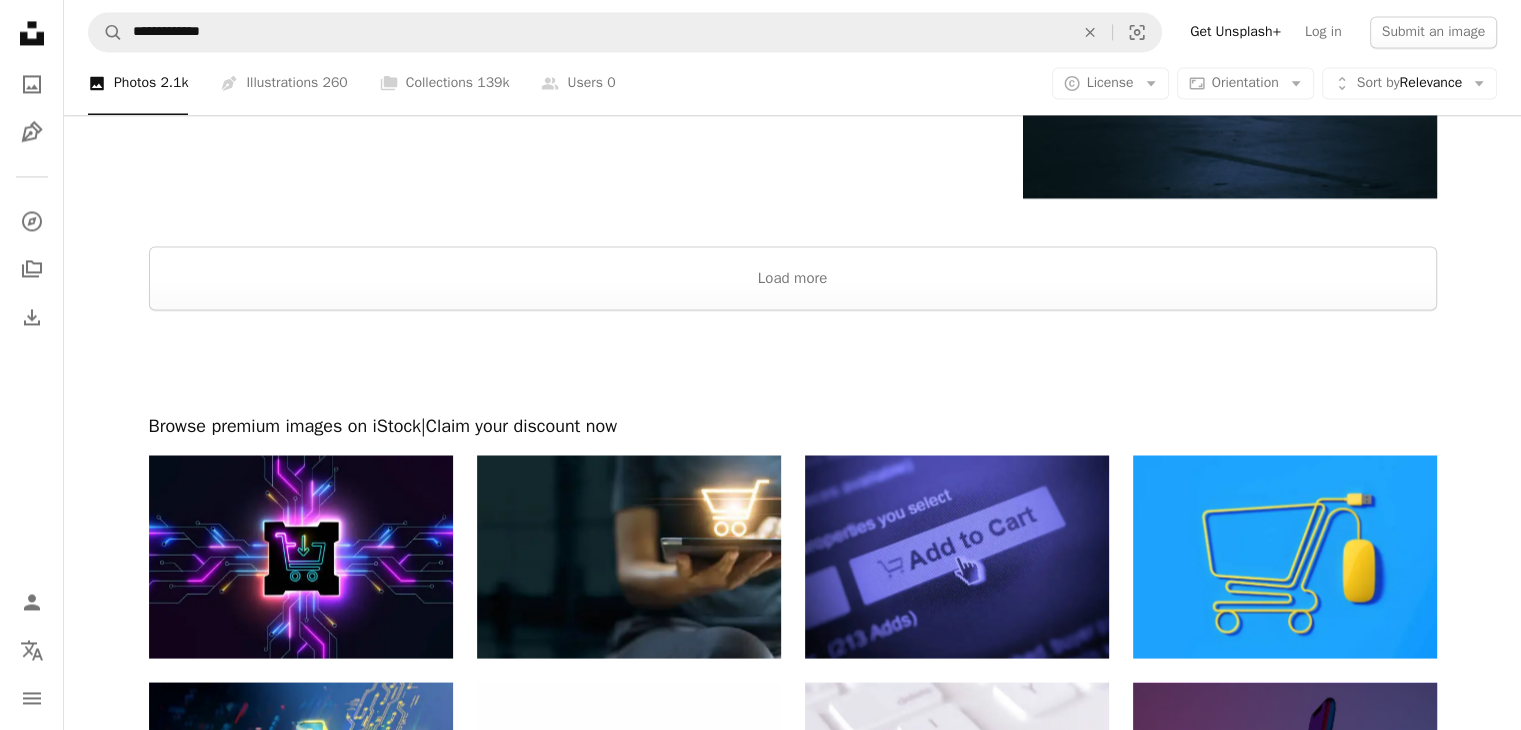 scroll, scrollTop: 3346, scrollLeft: 0, axis: vertical 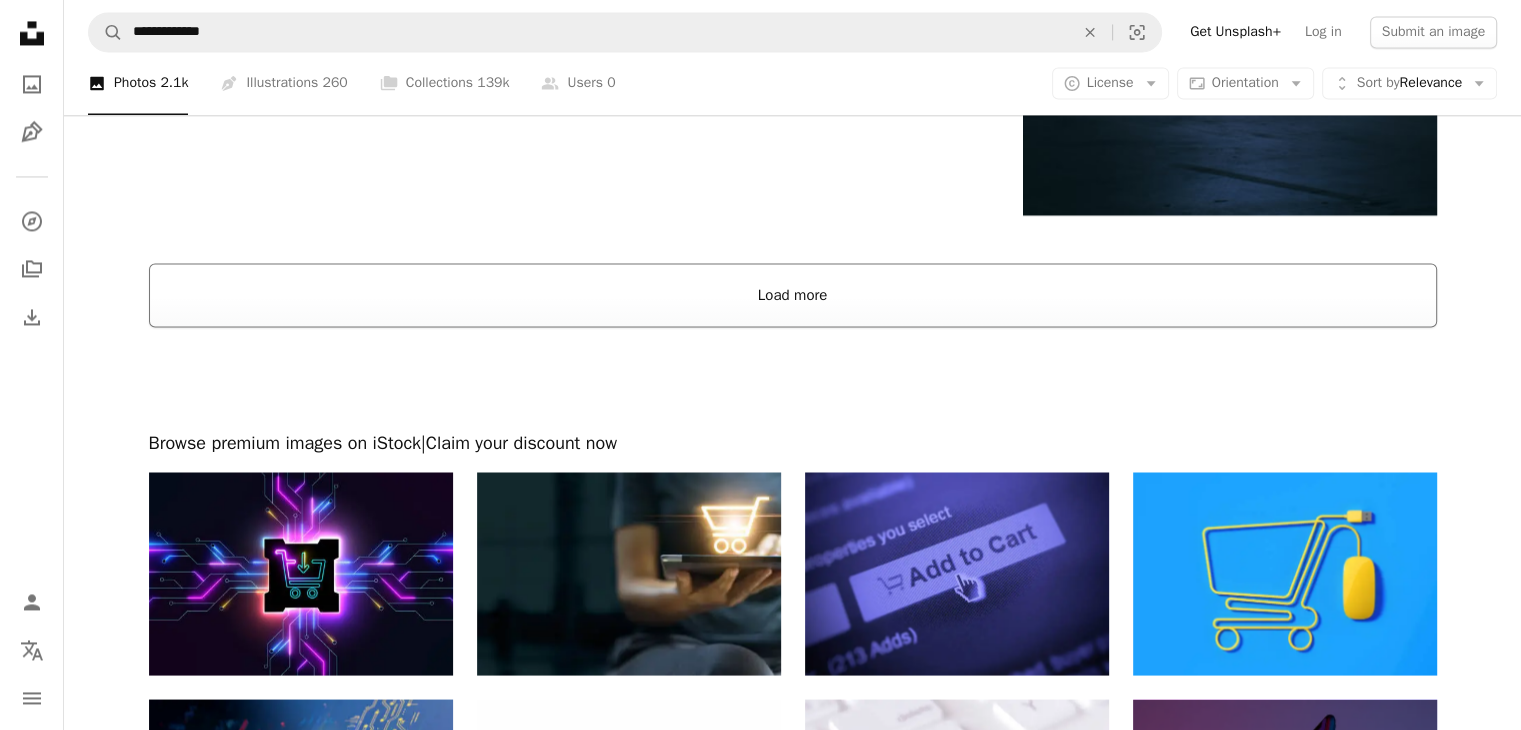 click on "Load more" at bounding box center [793, 295] 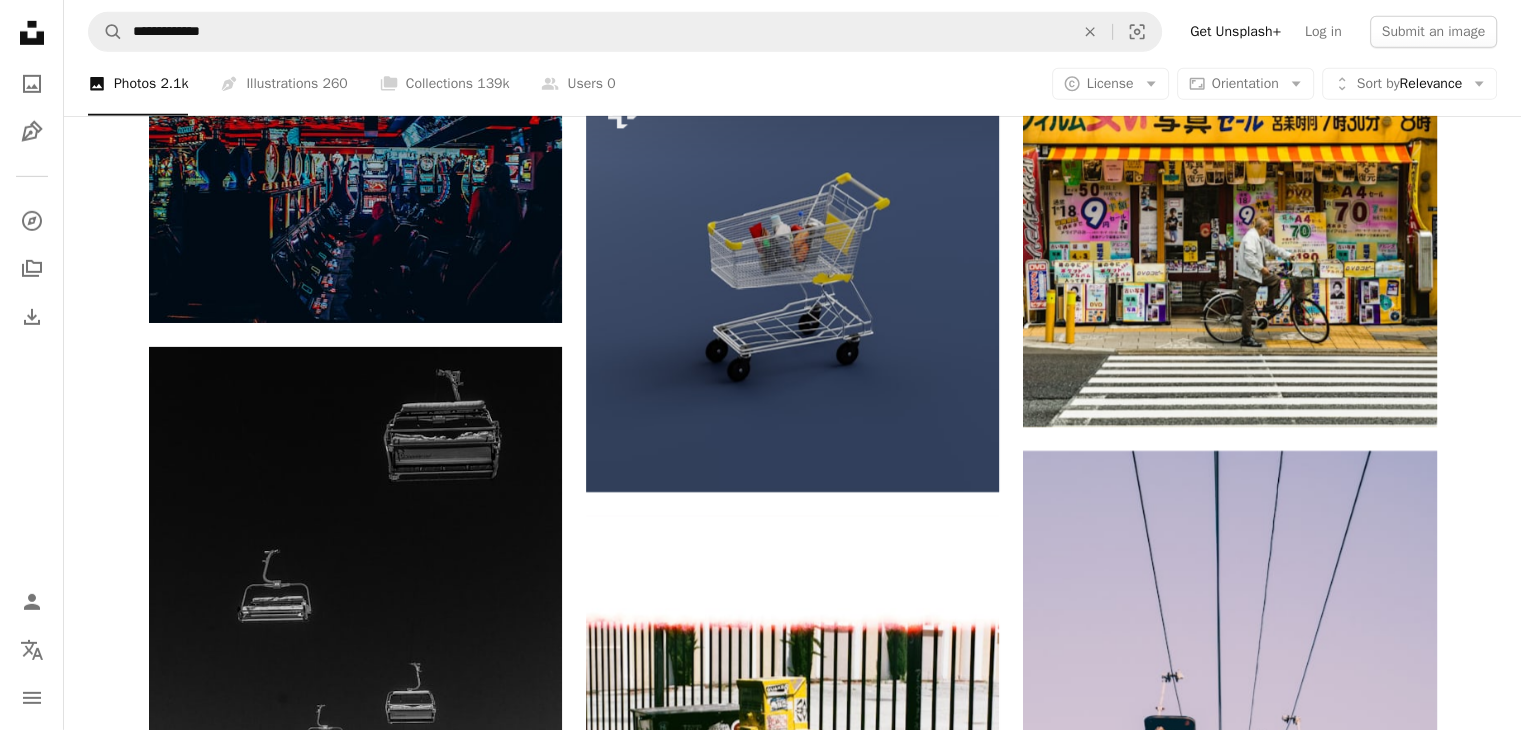 scroll, scrollTop: 6202, scrollLeft: 0, axis: vertical 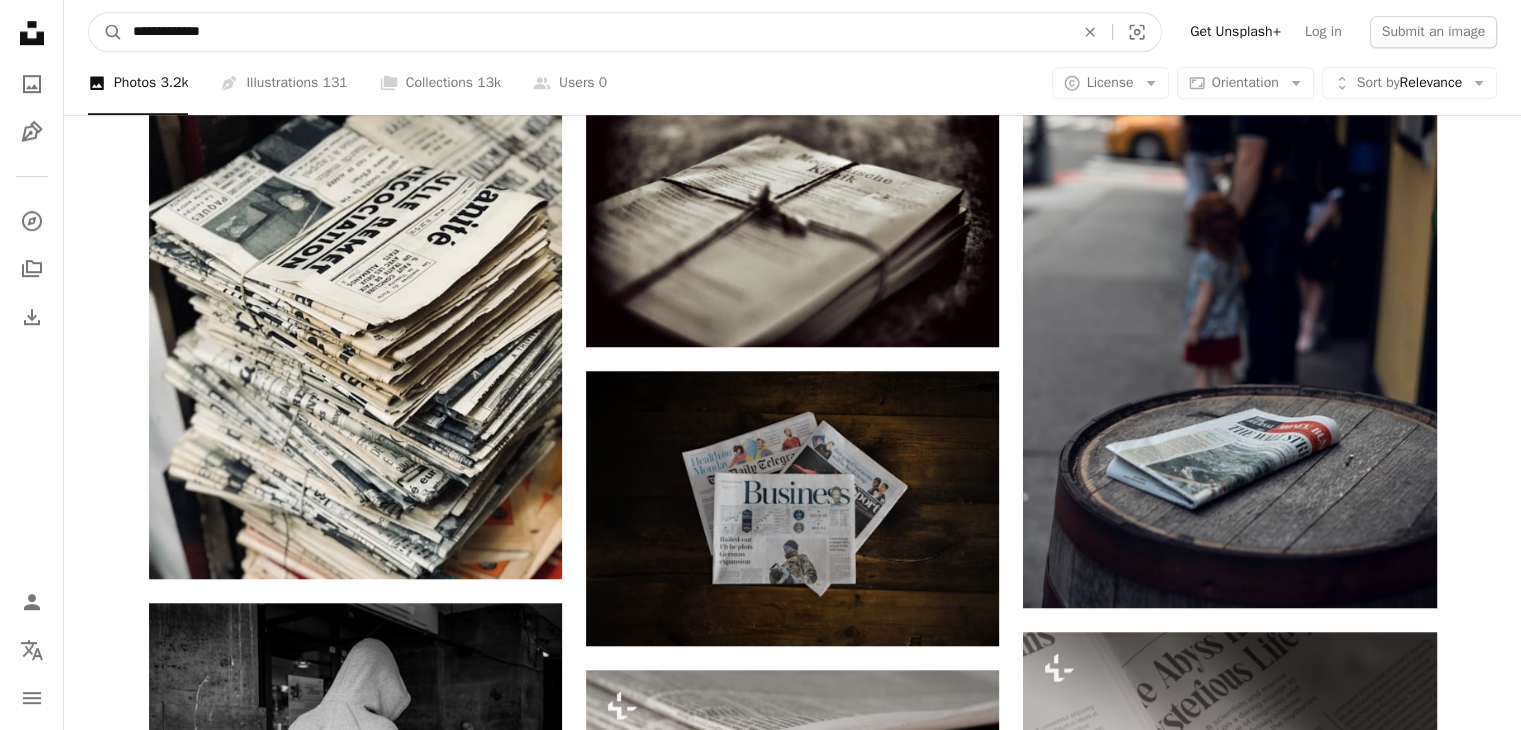 click on "**********" at bounding box center [595, 32] 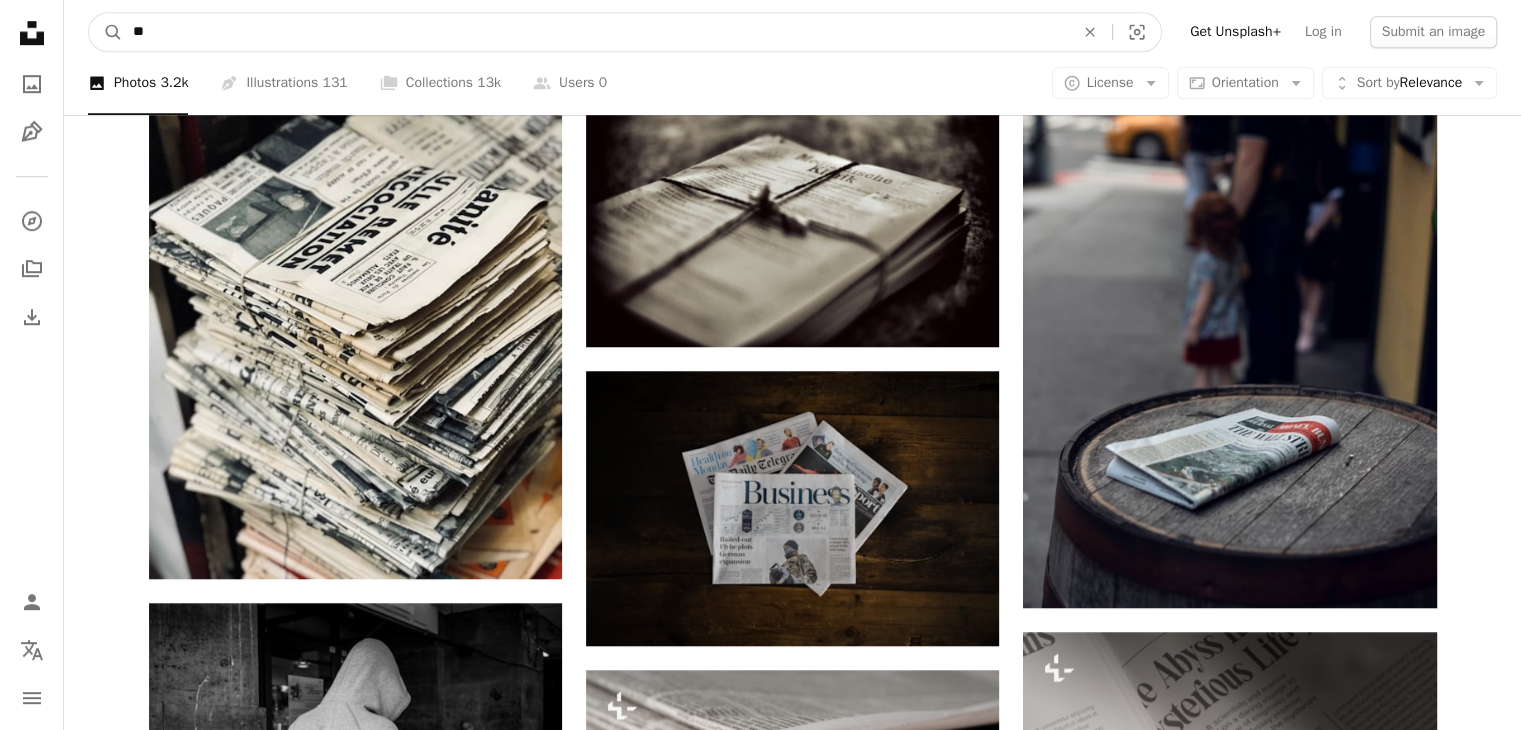 type on "*" 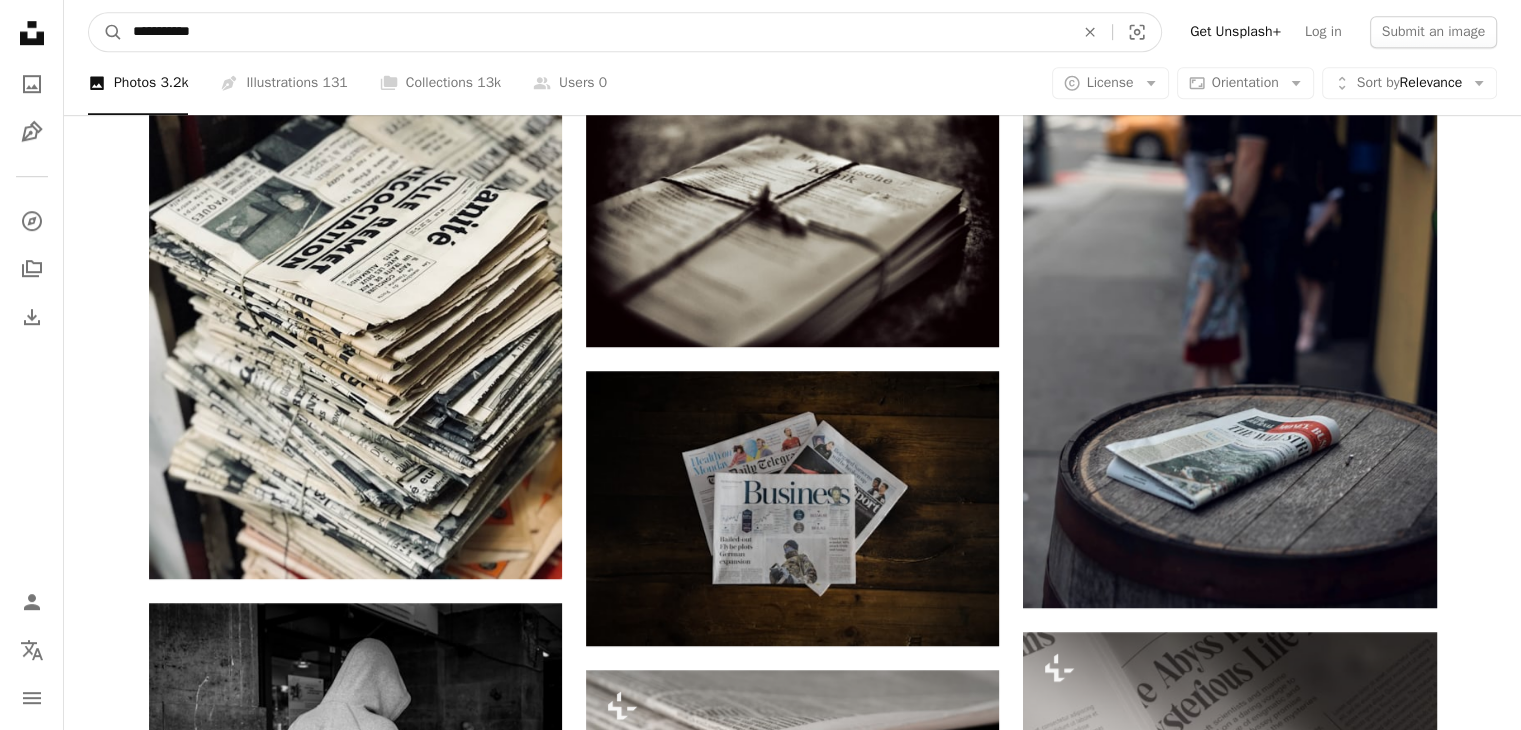 type on "**********" 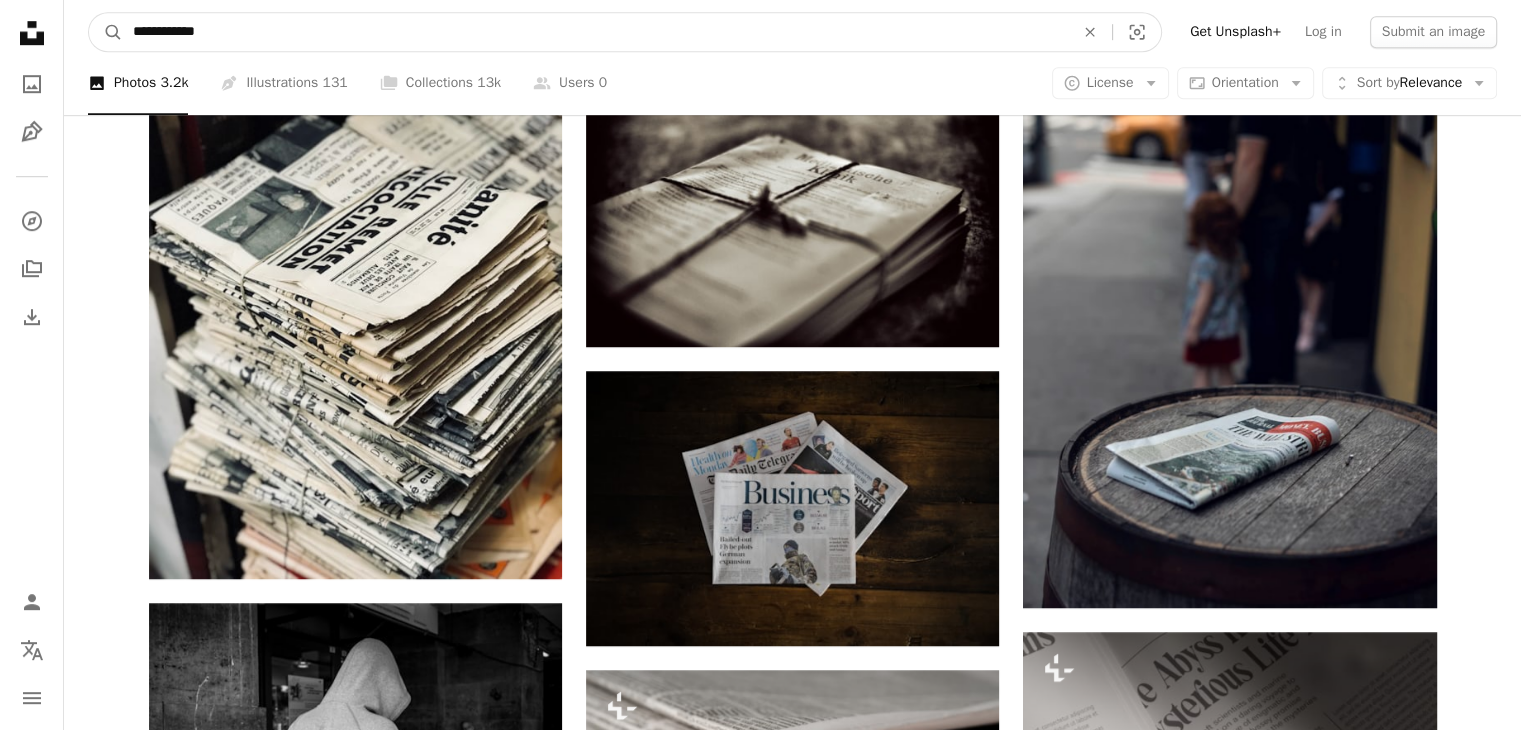 click on "A magnifying glass" at bounding box center (106, 32) 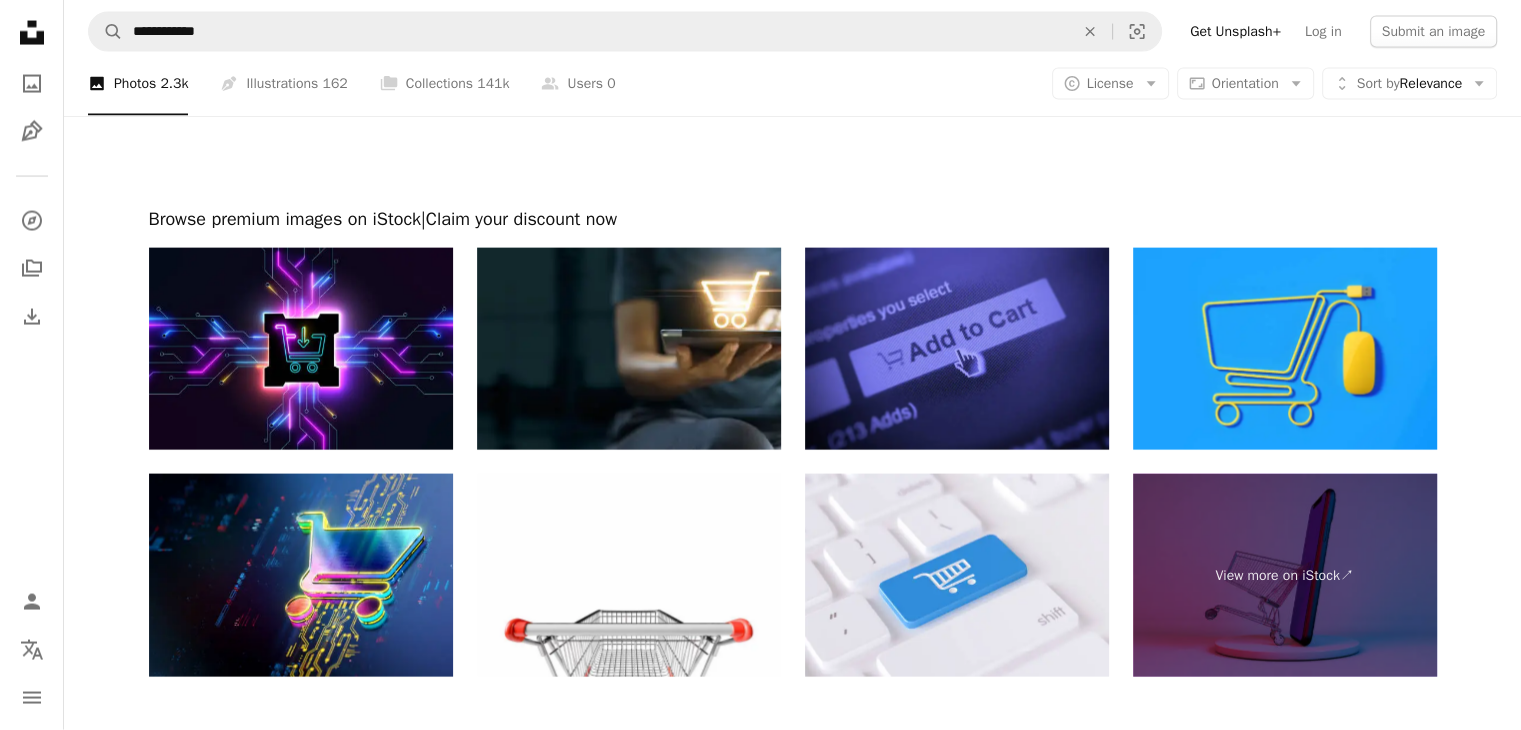 scroll, scrollTop: 4190, scrollLeft: 0, axis: vertical 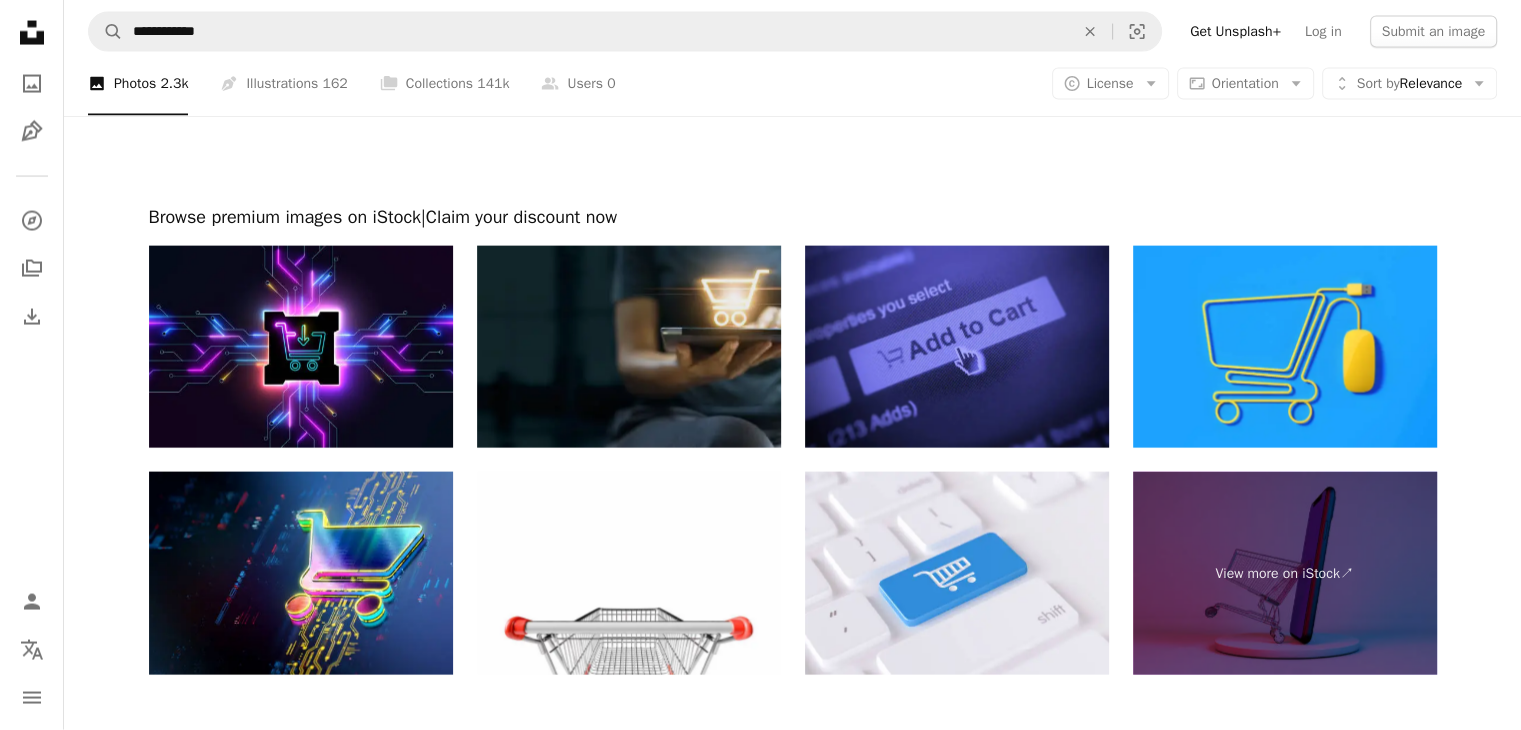 click at bounding box center [629, 347] 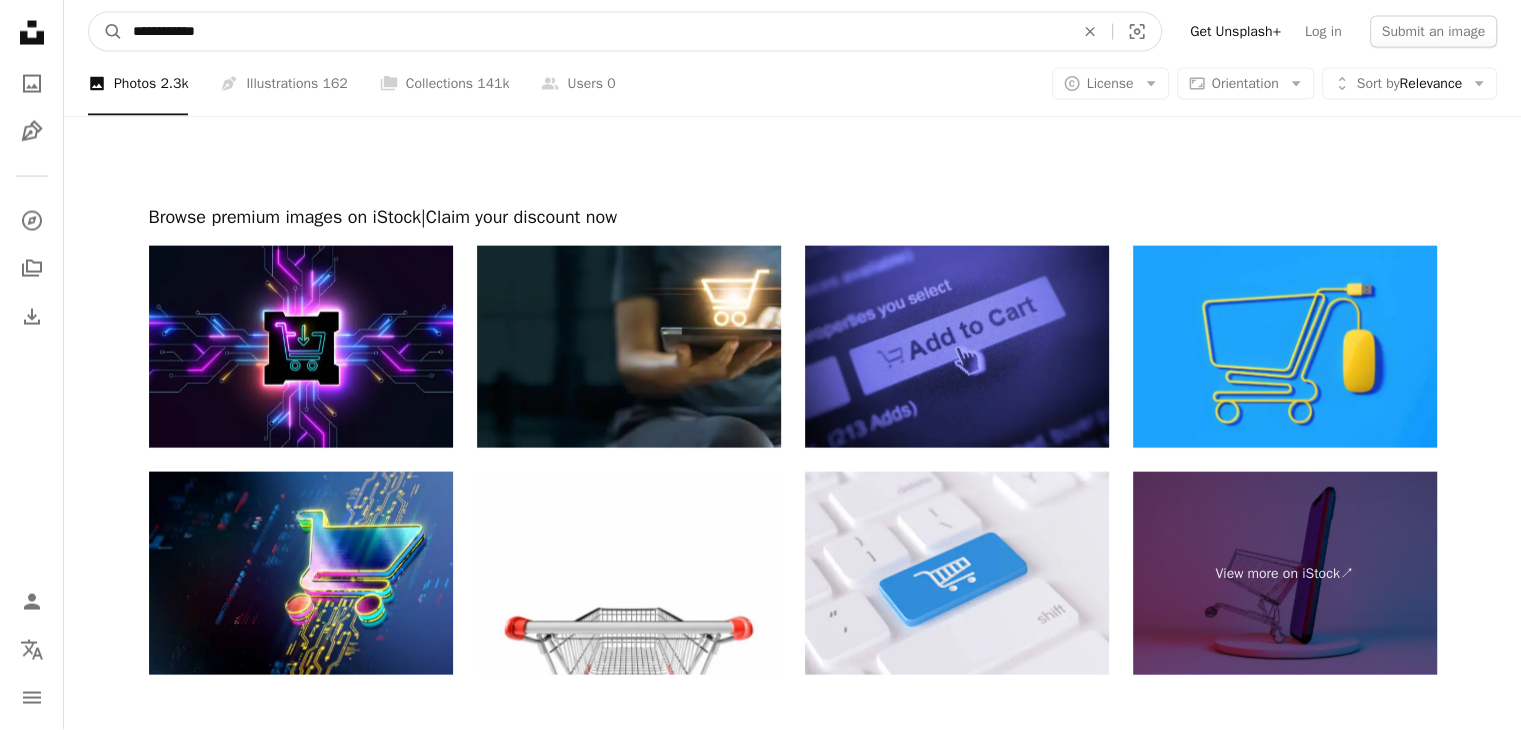 click on "**********" at bounding box center [595, 32] 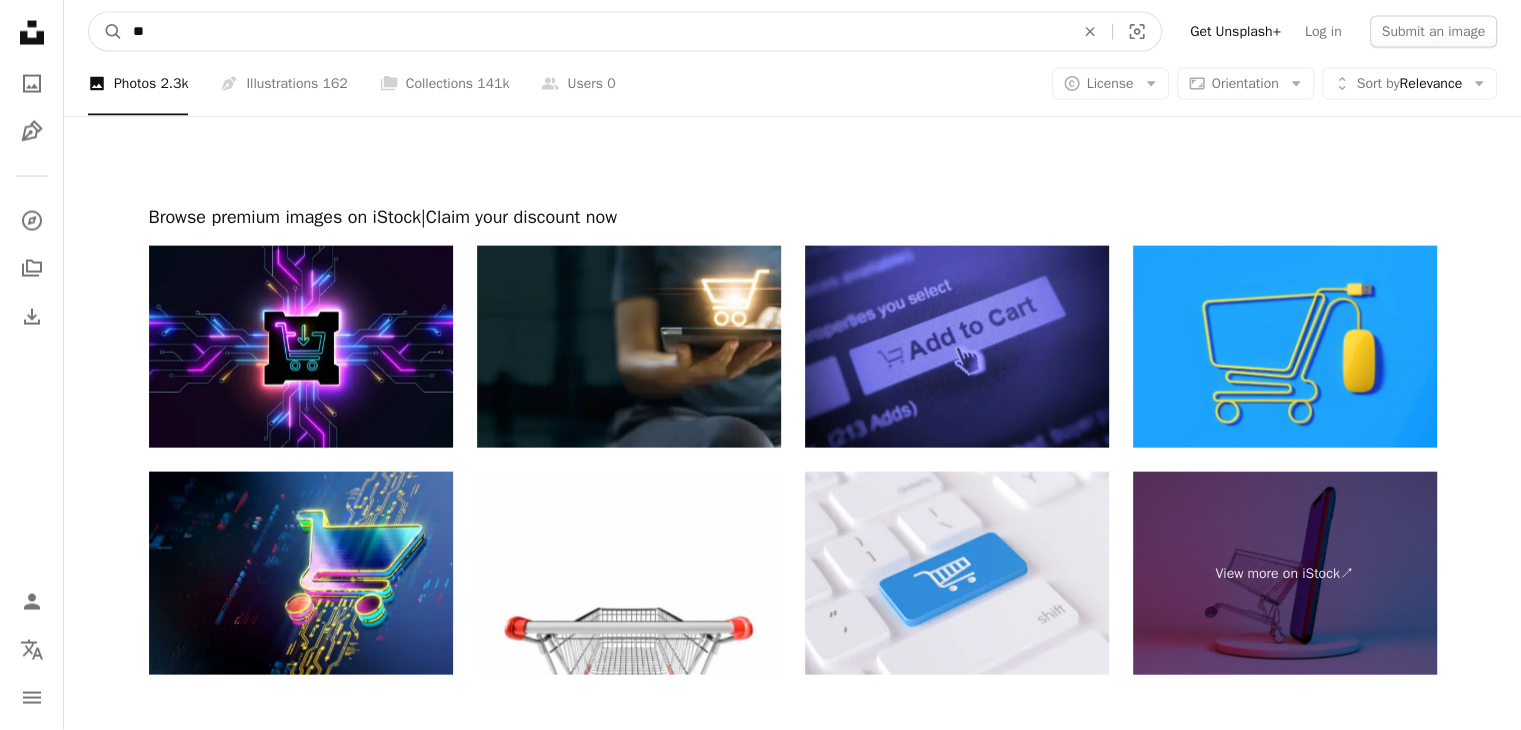 type on "*" 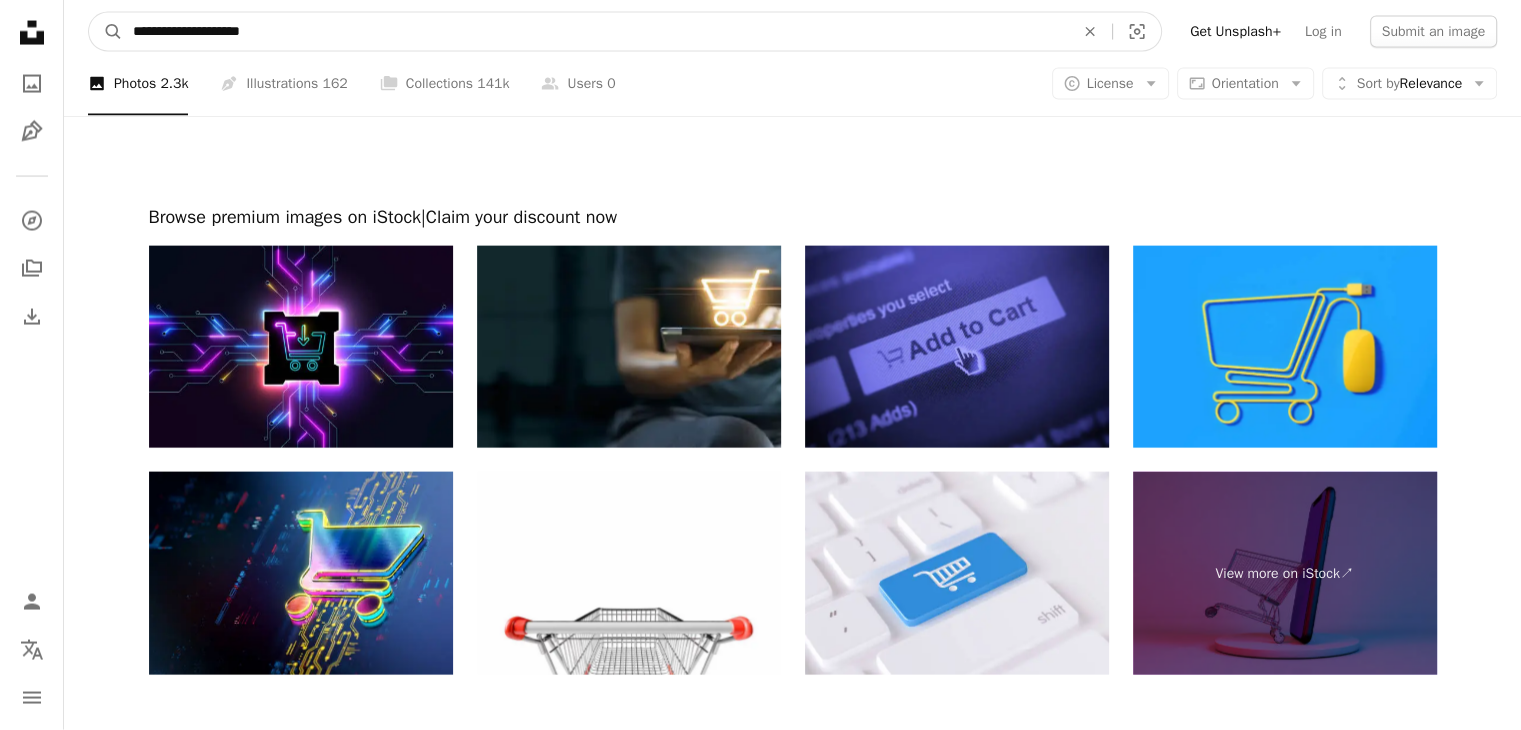 type on "**********" 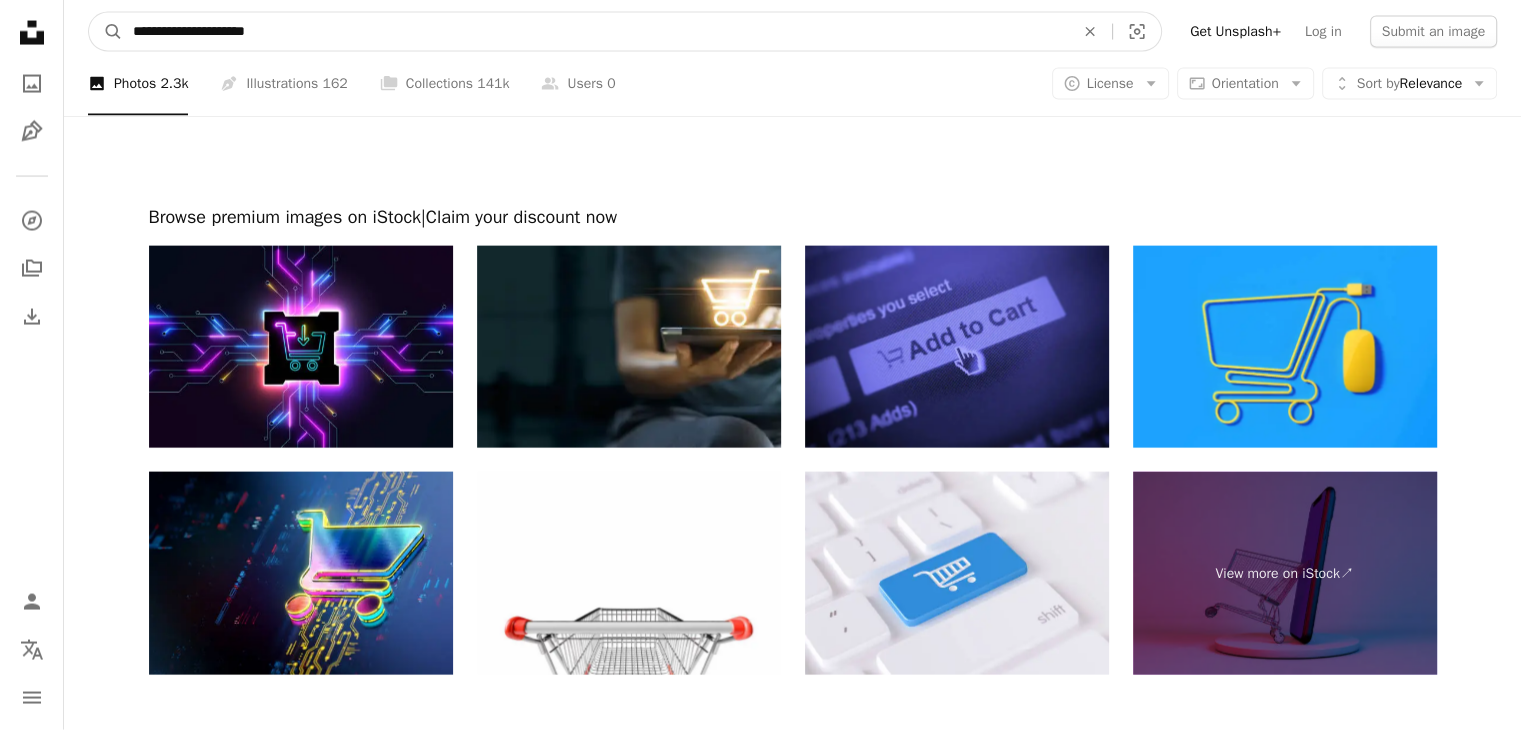 click on "A magnifying glass" at bounding box center (106, 32) 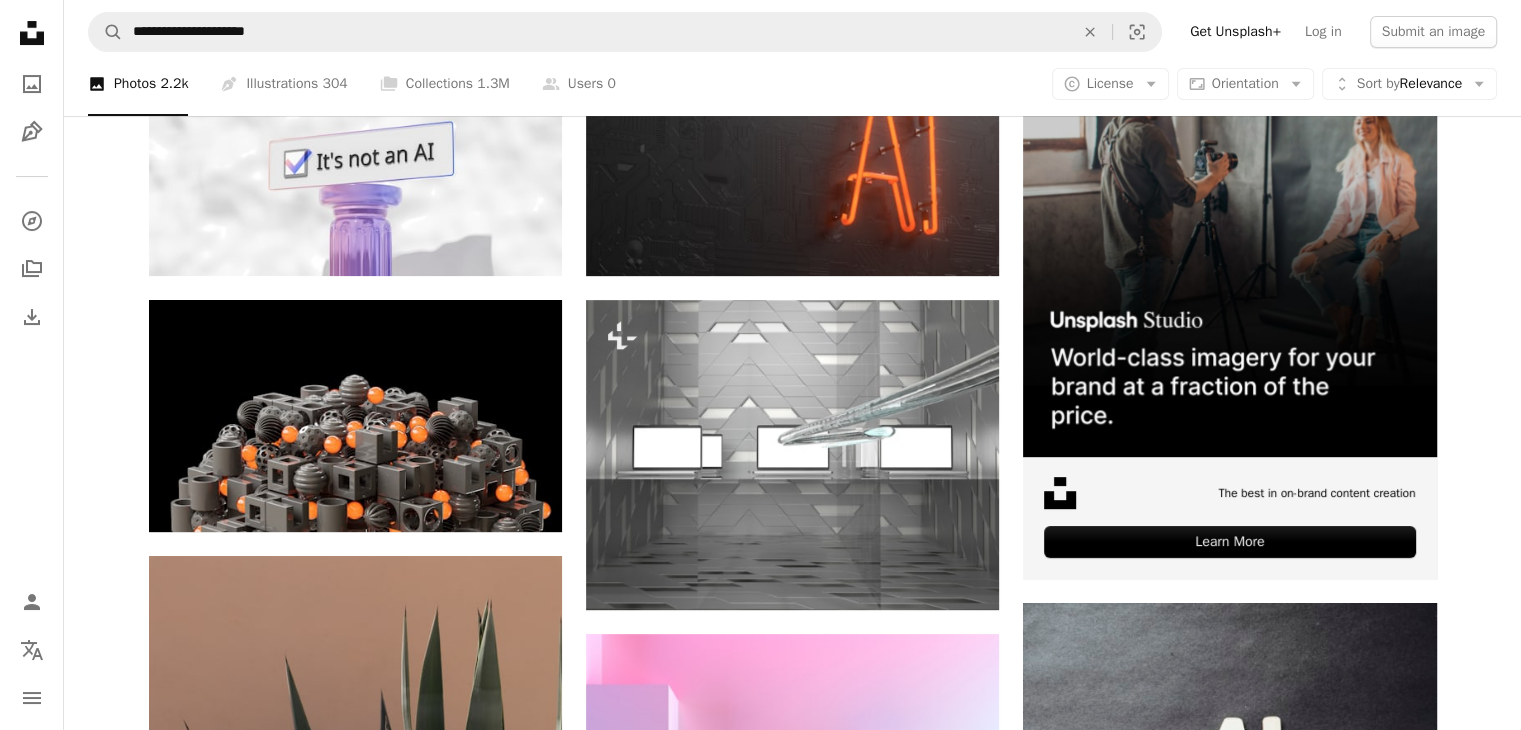 scroll, scrollTop: 278, scrollLeft: 0, axis: vertical 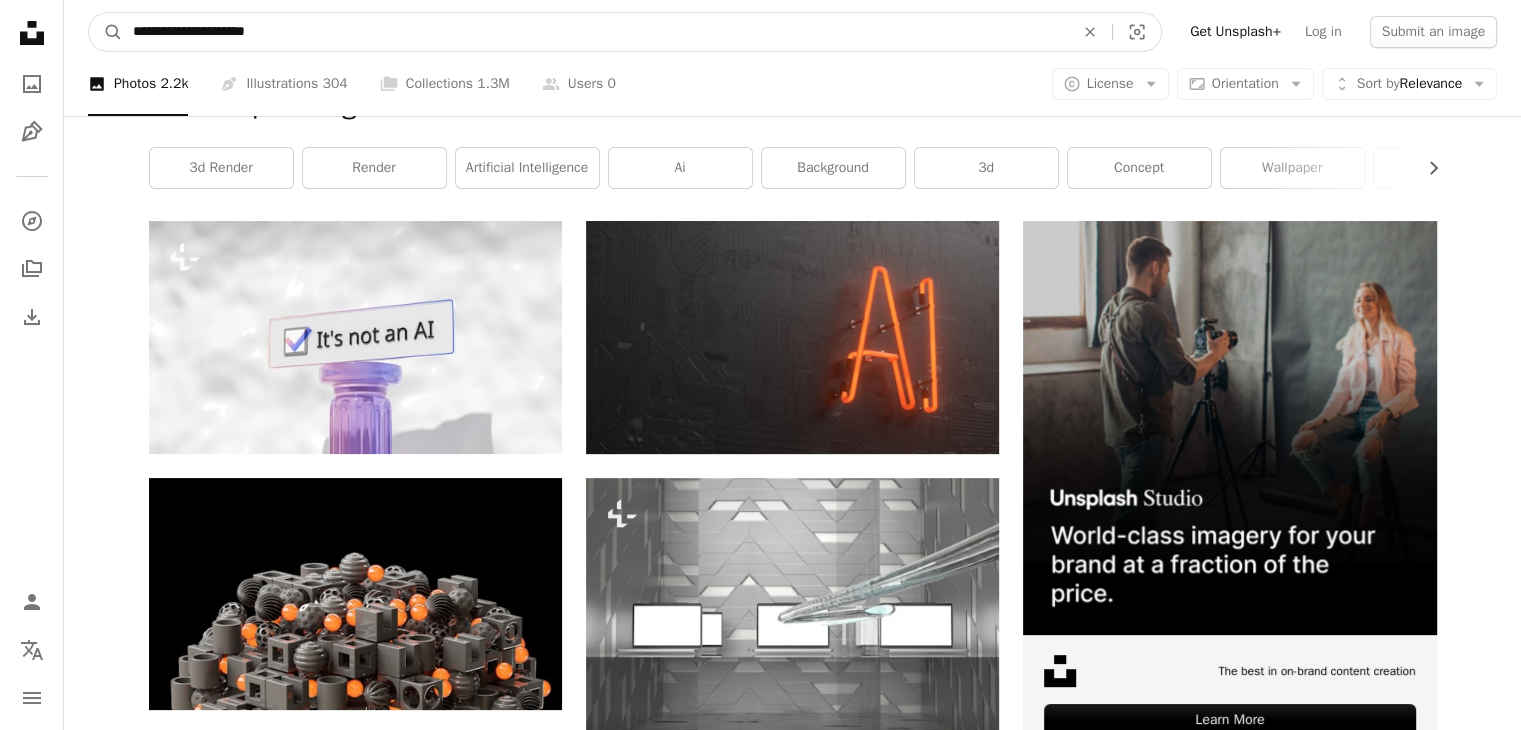 click on "**********" at bounding box center (595, 32) 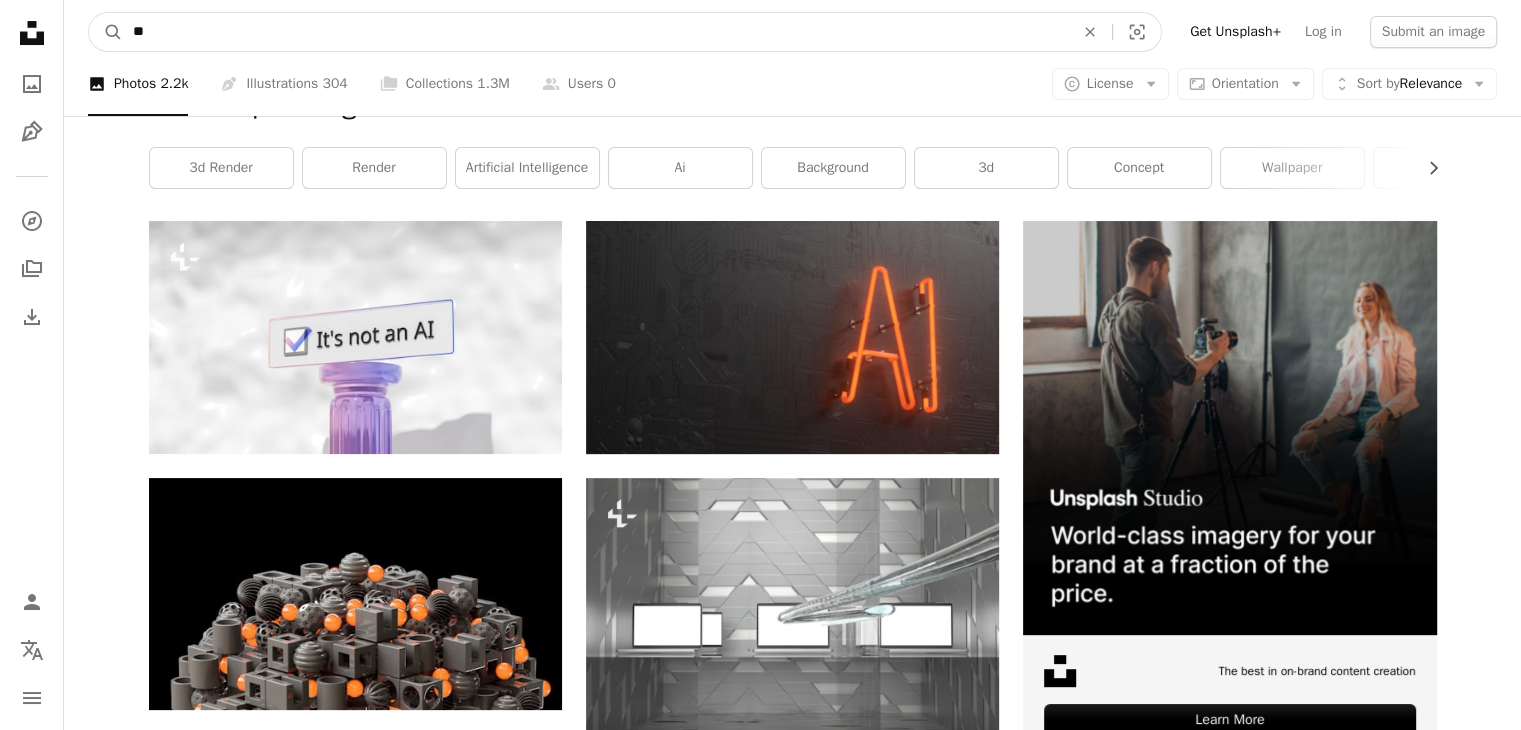 type on "*" 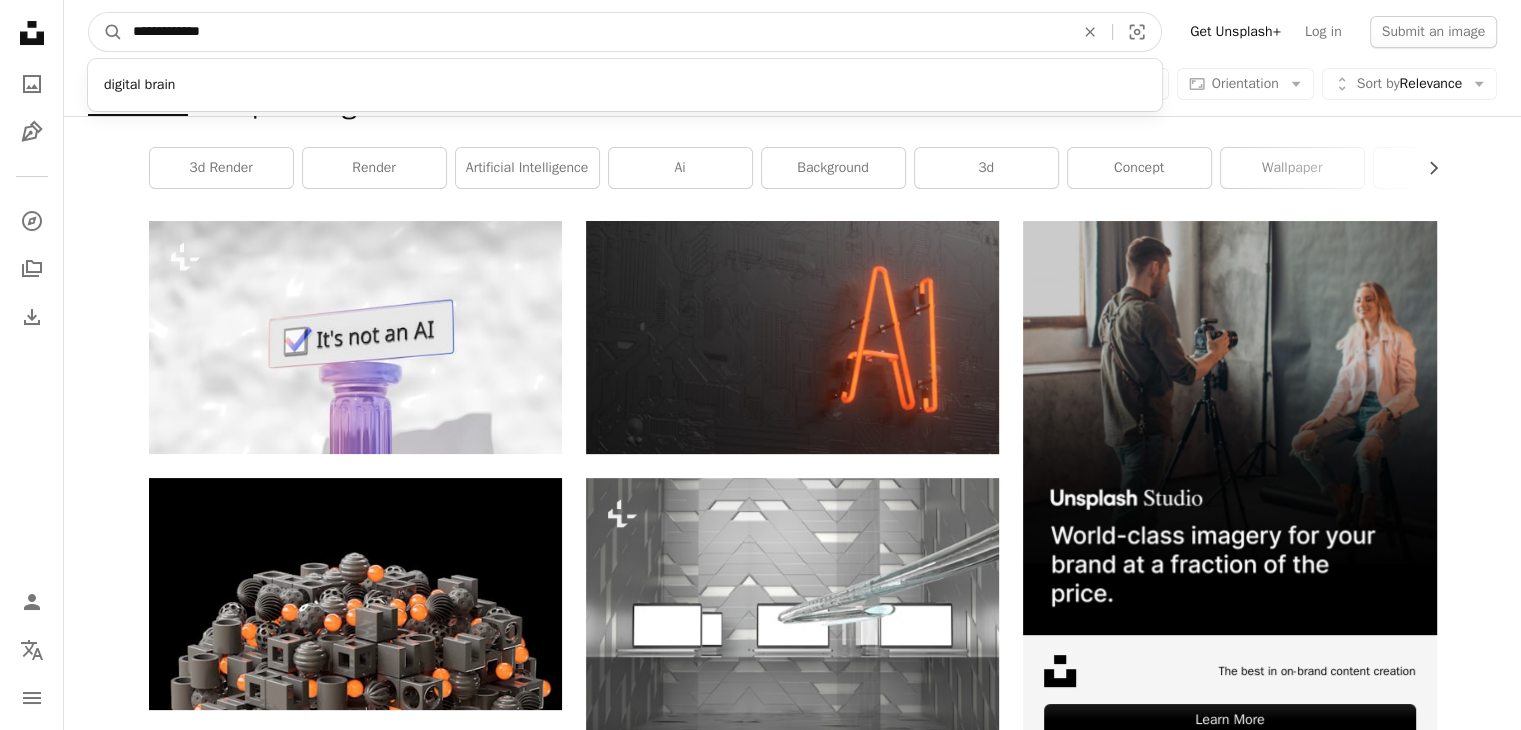 type on "**********" 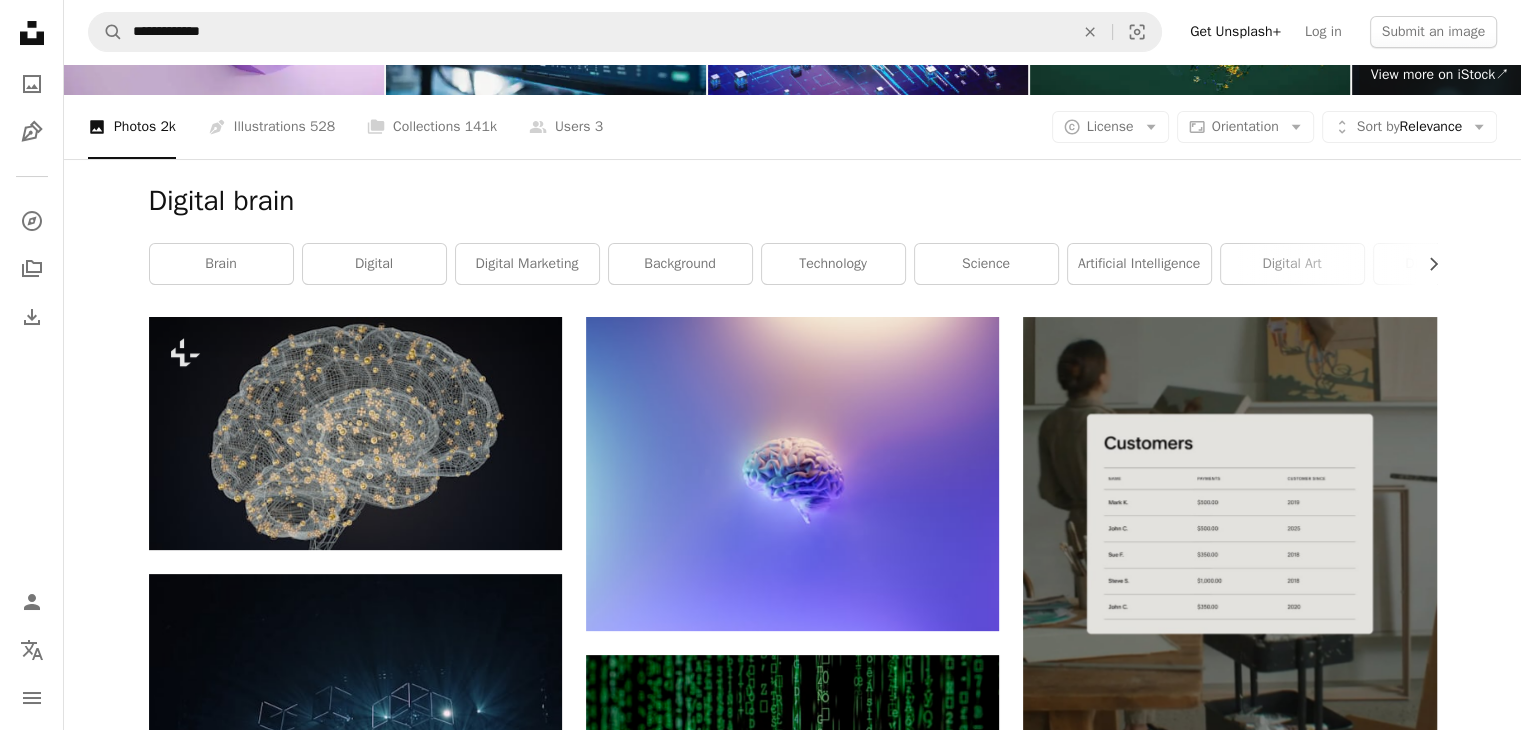 scroll, scrollTop: 0, scrollLeft: 0, axis: both 